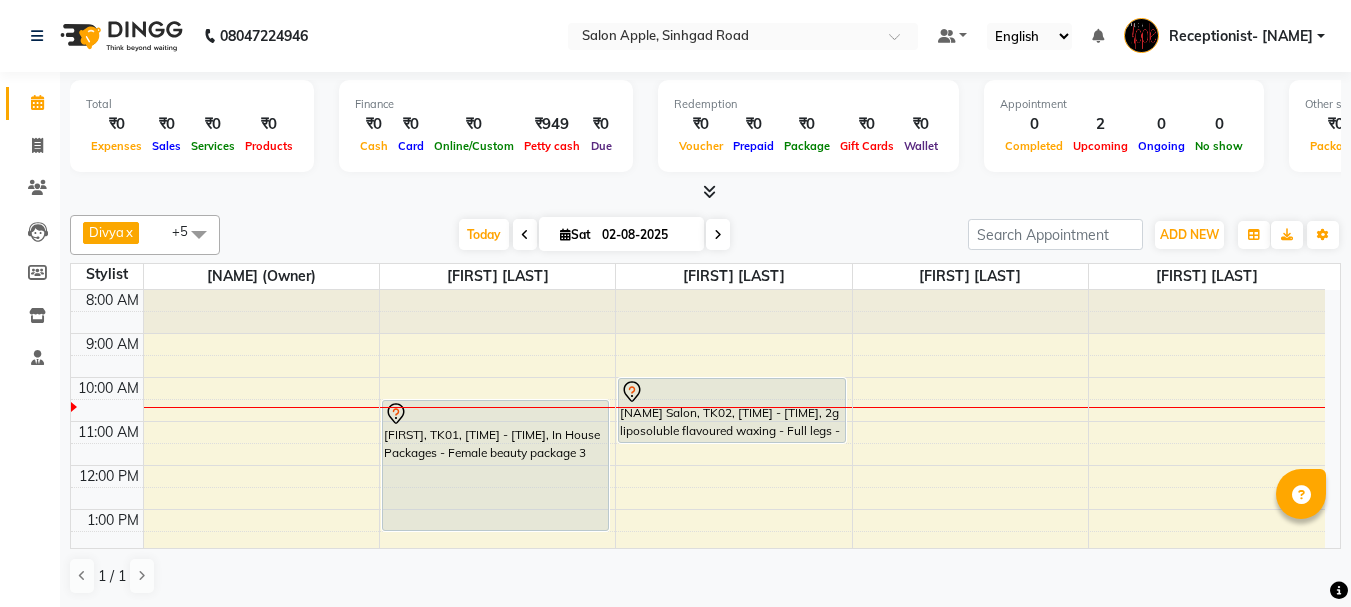 scroll, scrollTop: 0, scrollLeft: 0, axis: both 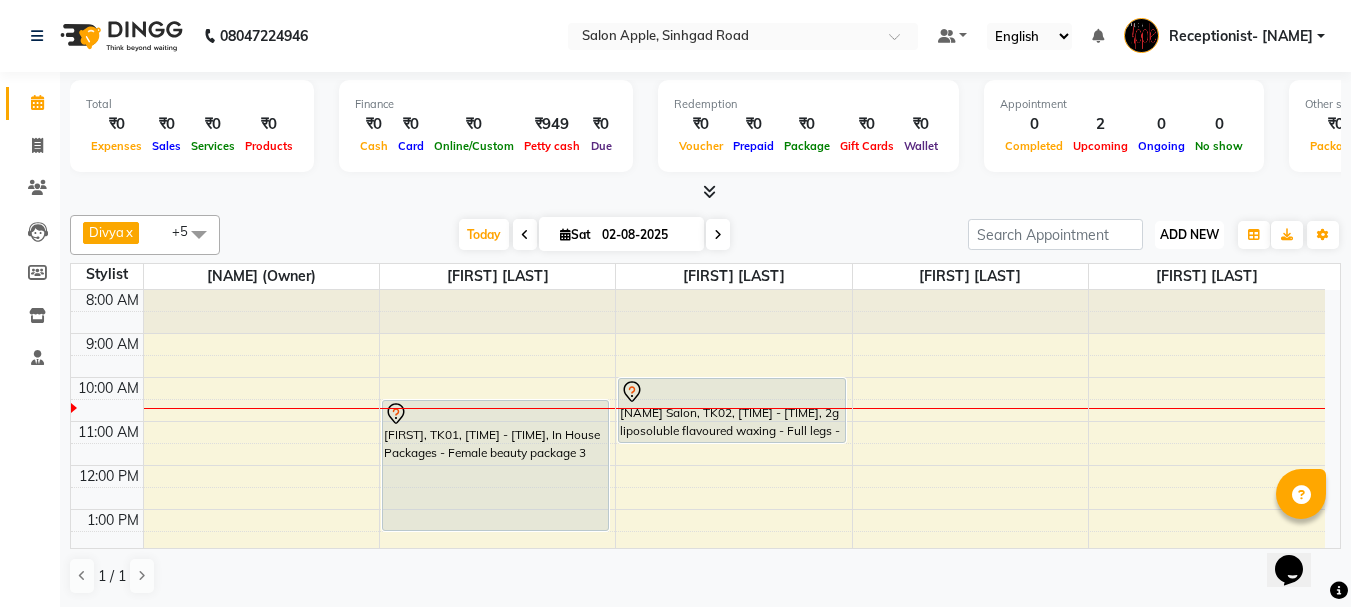 click on "ADD NEW" at bounding box center (1189, 234) 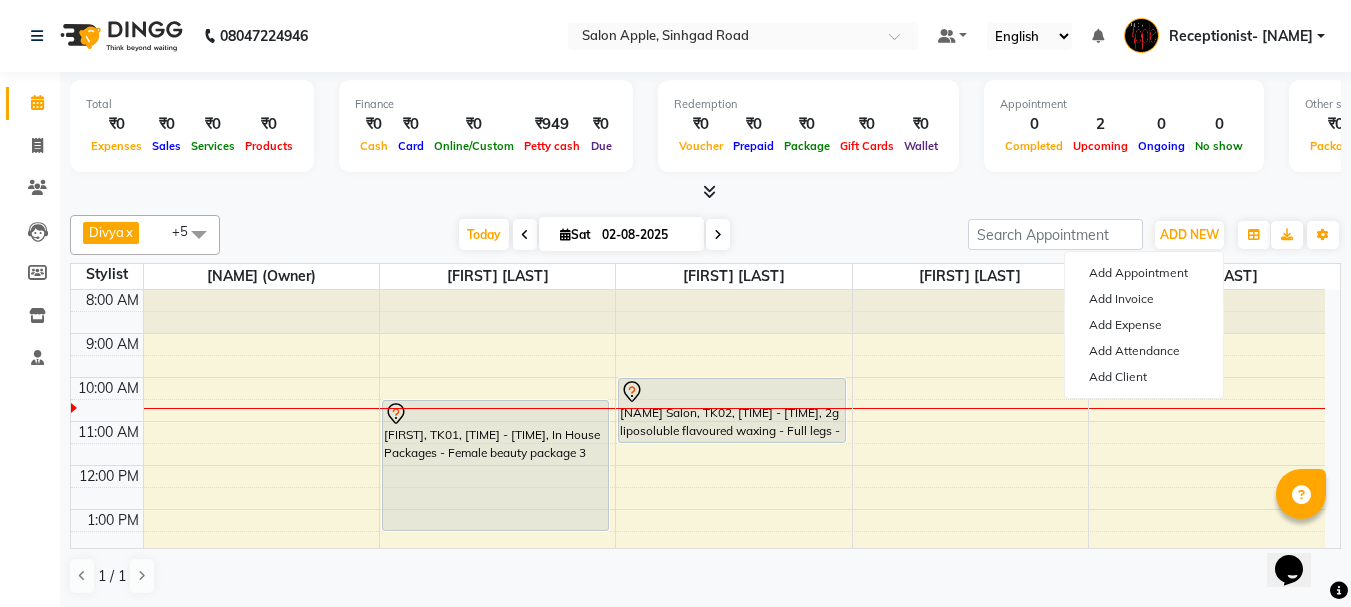 click at bounding box center (705, 192) 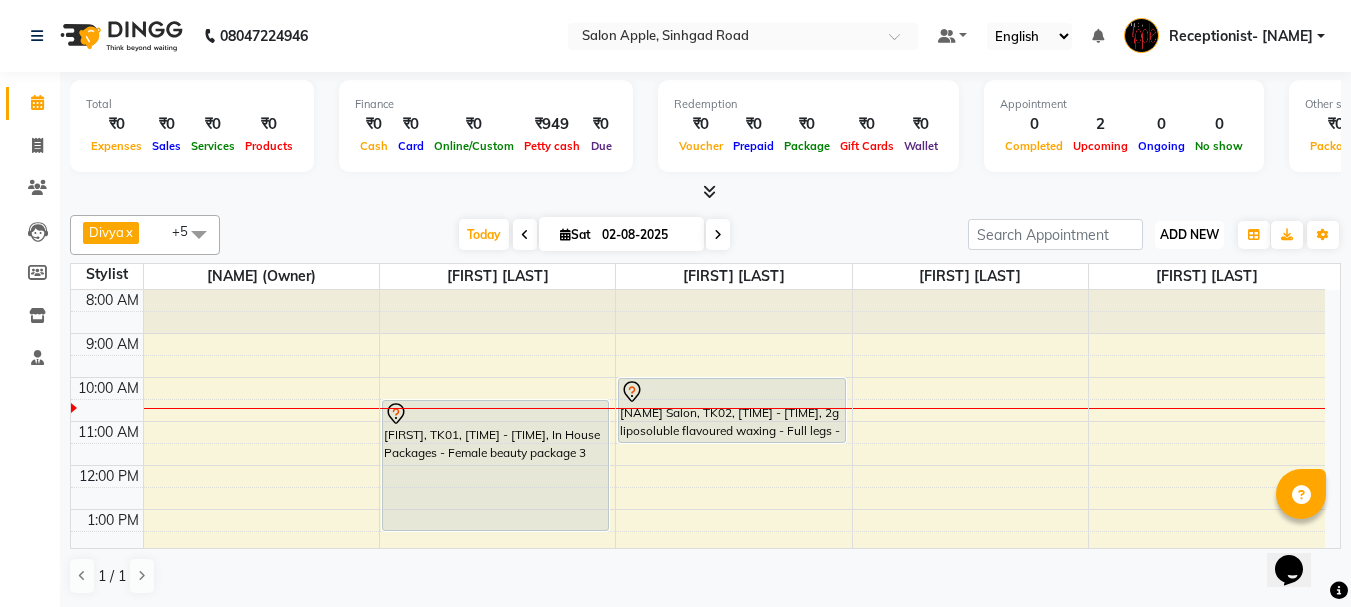 click on "ADD NEW" at bounding box center (1189, 234) 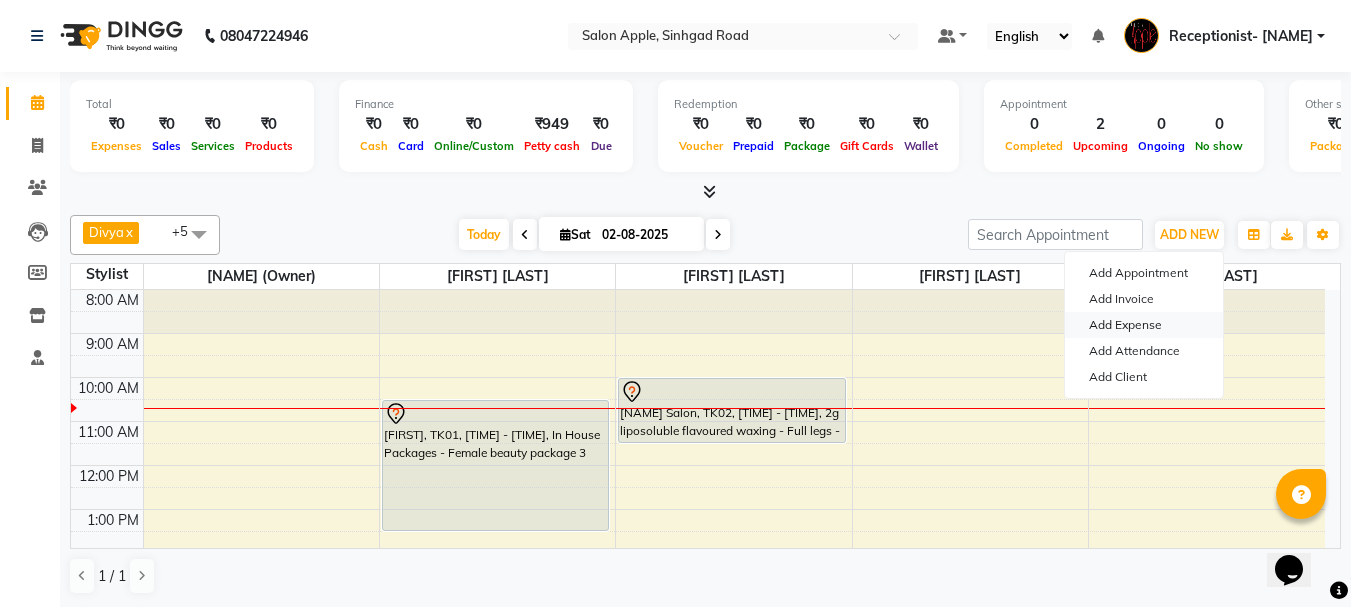 click on "Add Expense" at bounding box center (1144, 325) 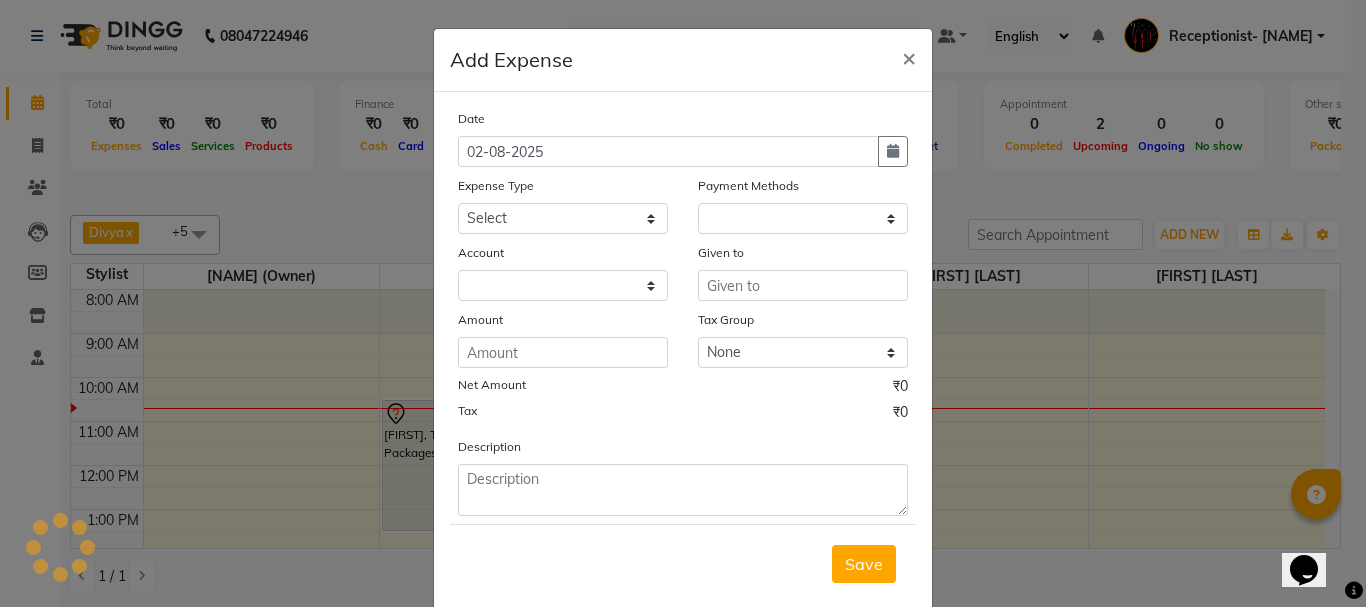 select on "1" 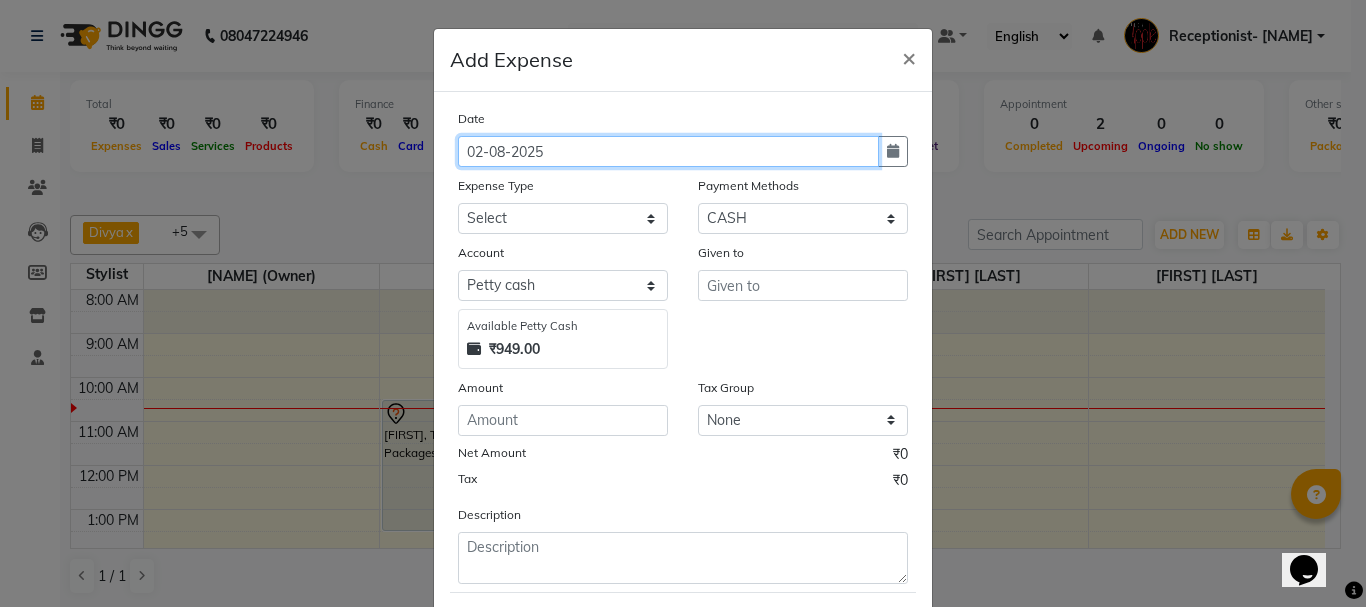 click on "02-08-2025" 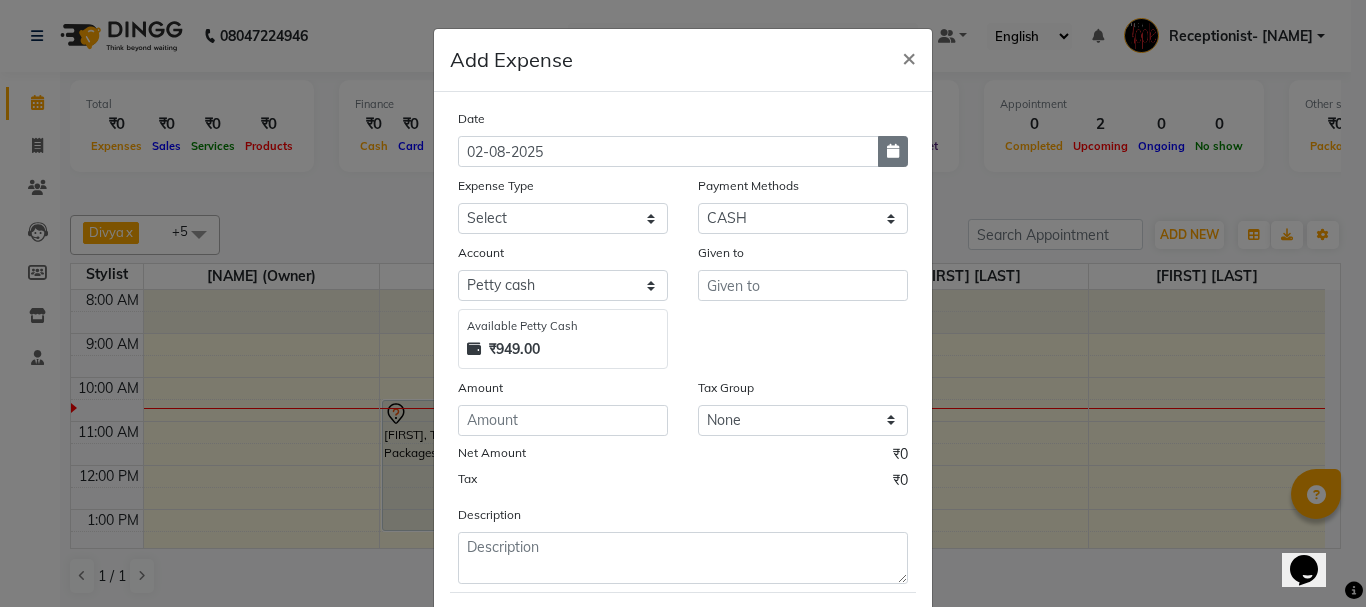 click 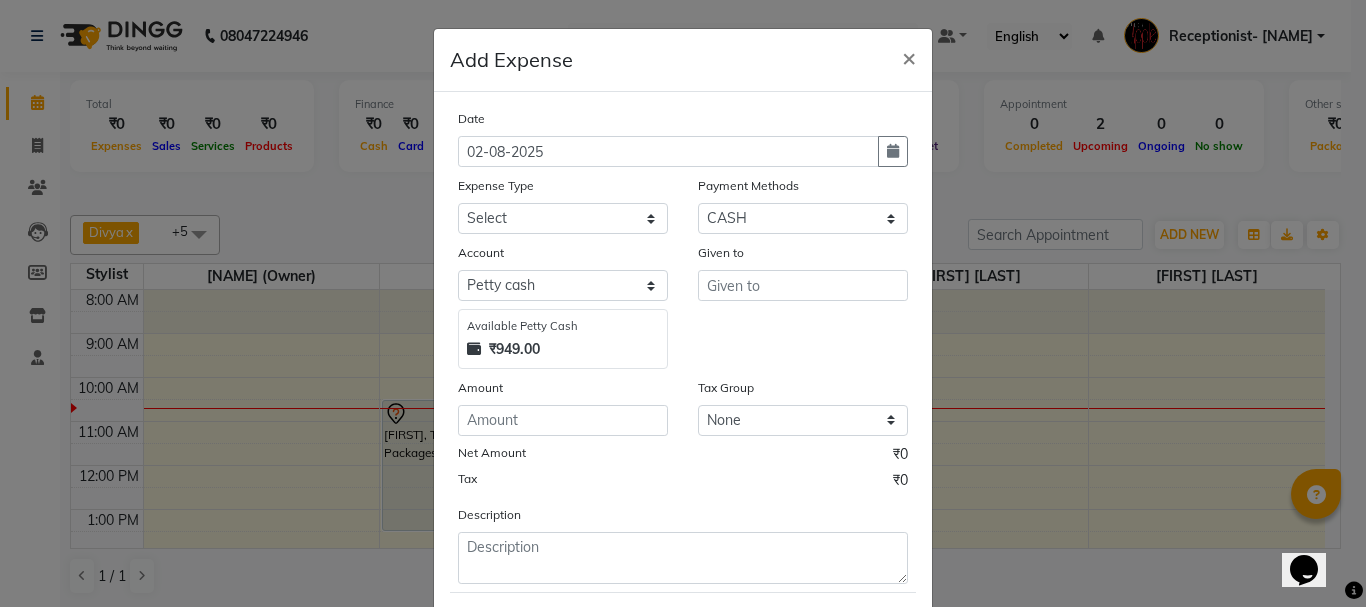 select on "8" 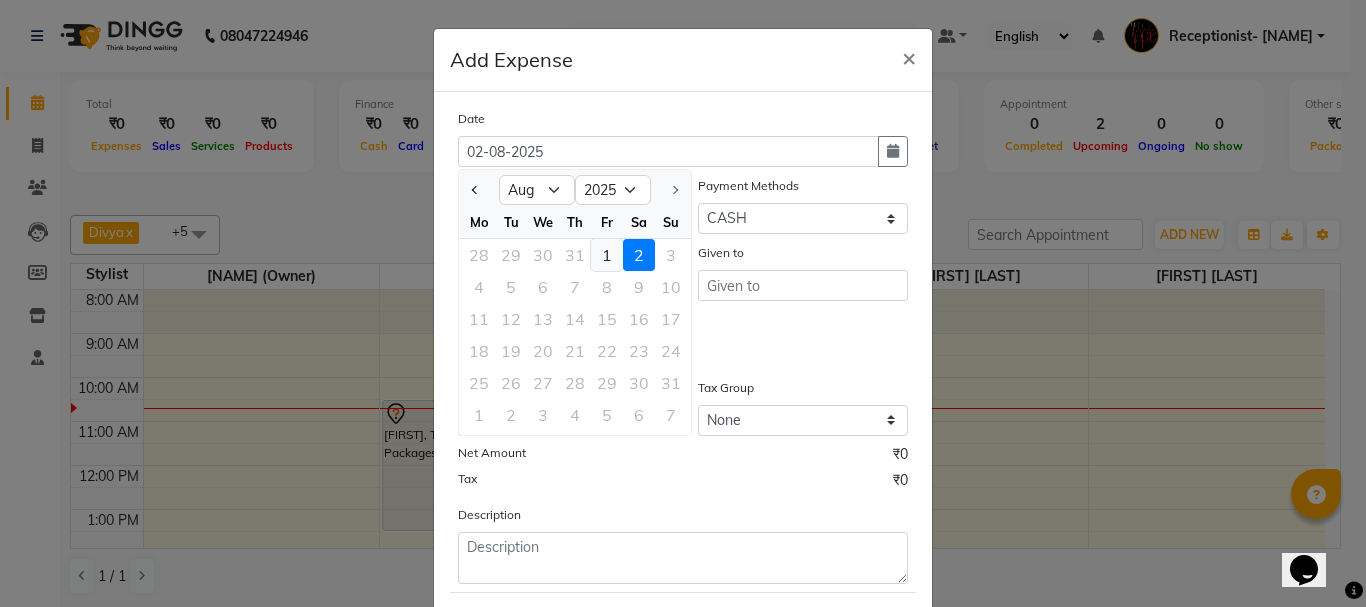 click on "1" 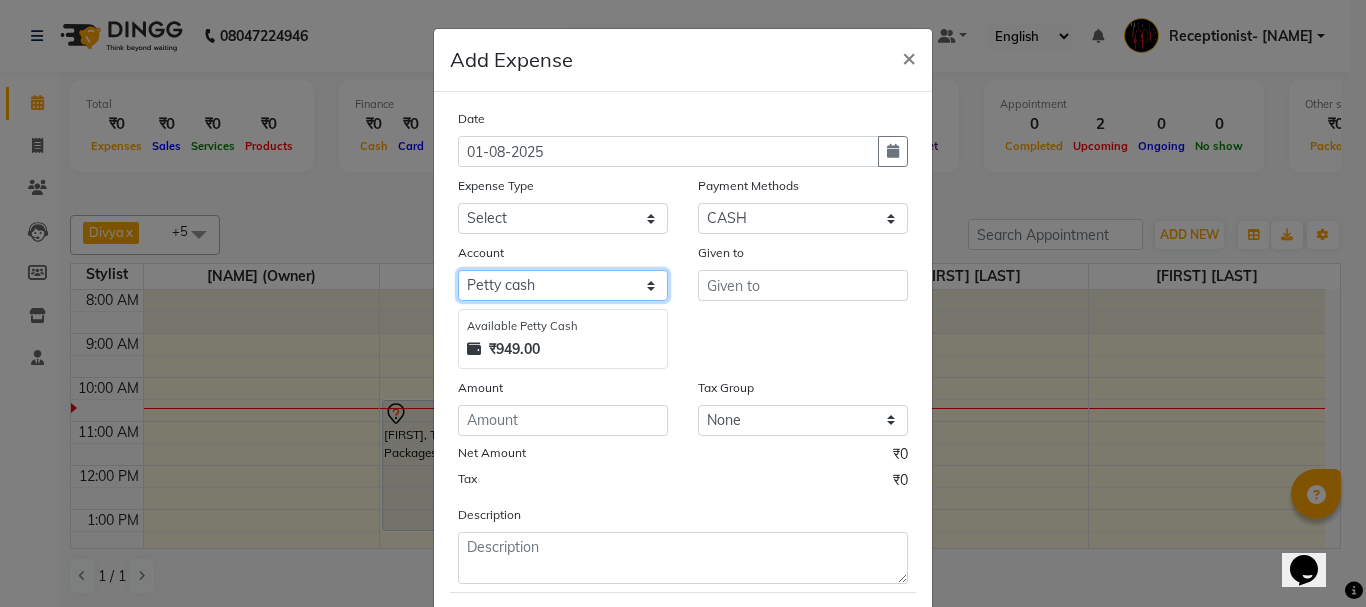 click on "Select Default account Petty cash" 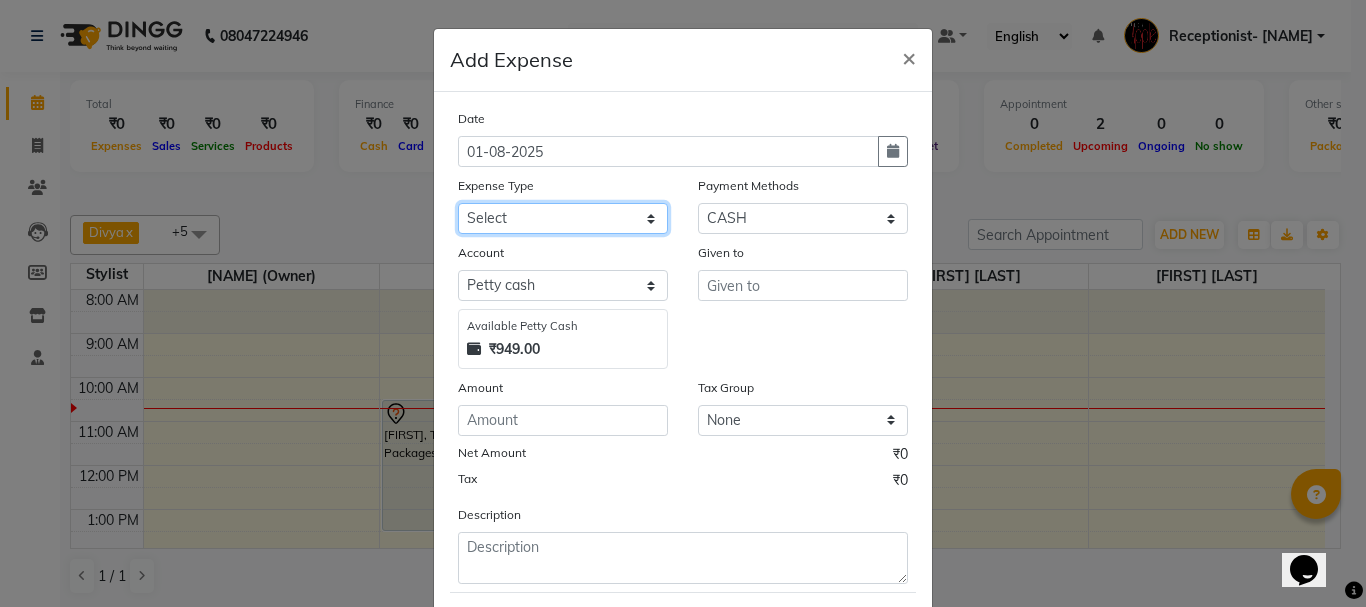 click on "Select CASH HANDED OVER TO OWNER client refund Client Snacks Donation Electricity bill Equipment Flower bill Garbage Collection Groceries House keeping material Internet bill Laundry Maintenance Marketing milk Milk Mobile bill Other Pantry Product Rent Royalty Staff advance salary Staff incentive Staff incentive staff salary Staff Snacks Staff Travel Tea & Refreshment Tea & Refreshment Tip water bill" 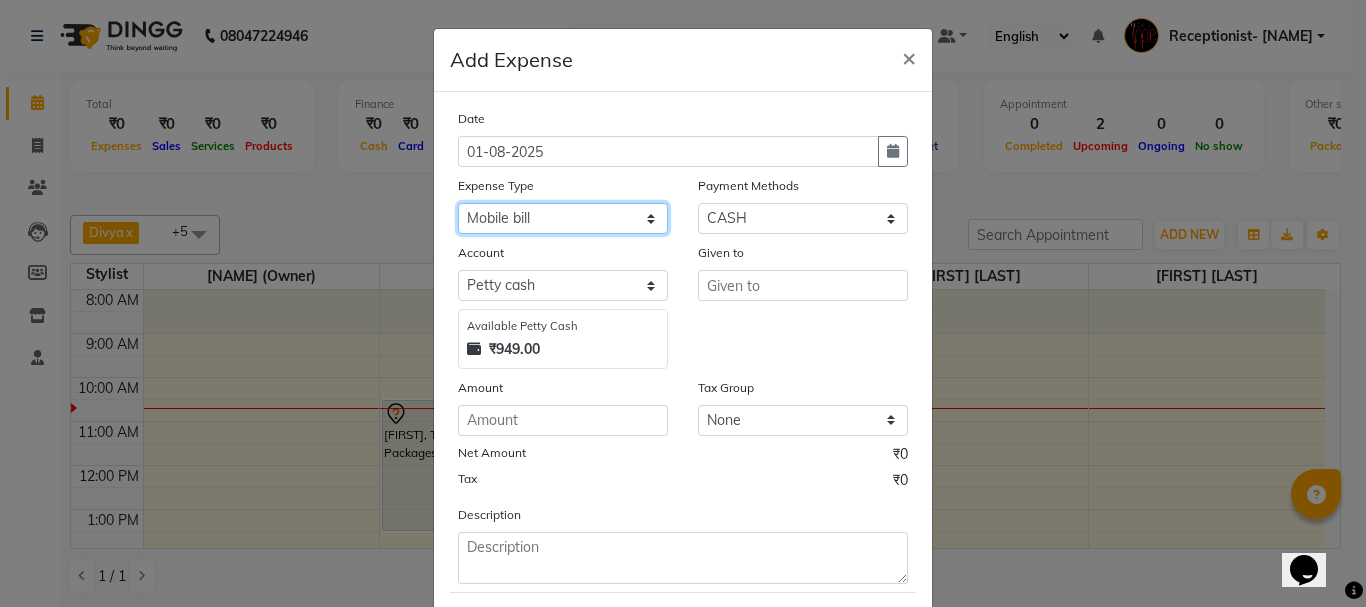 click on "Select CASH HANDED OVER TO OWNER client refund Client Snacks Donation Electricity bill Equipment Flower bill Garbage Collection Groceries House keeping material Internet bill Laundry Maintenance Marketing milk Milk Mobile bill Other Pantry Product Rent Royalty Staff advance salary Staff incentive Staff incentive staff salary Staff Snacks Staff Travel Tea & Refreshment Tea & Refreshment Tip water bill" 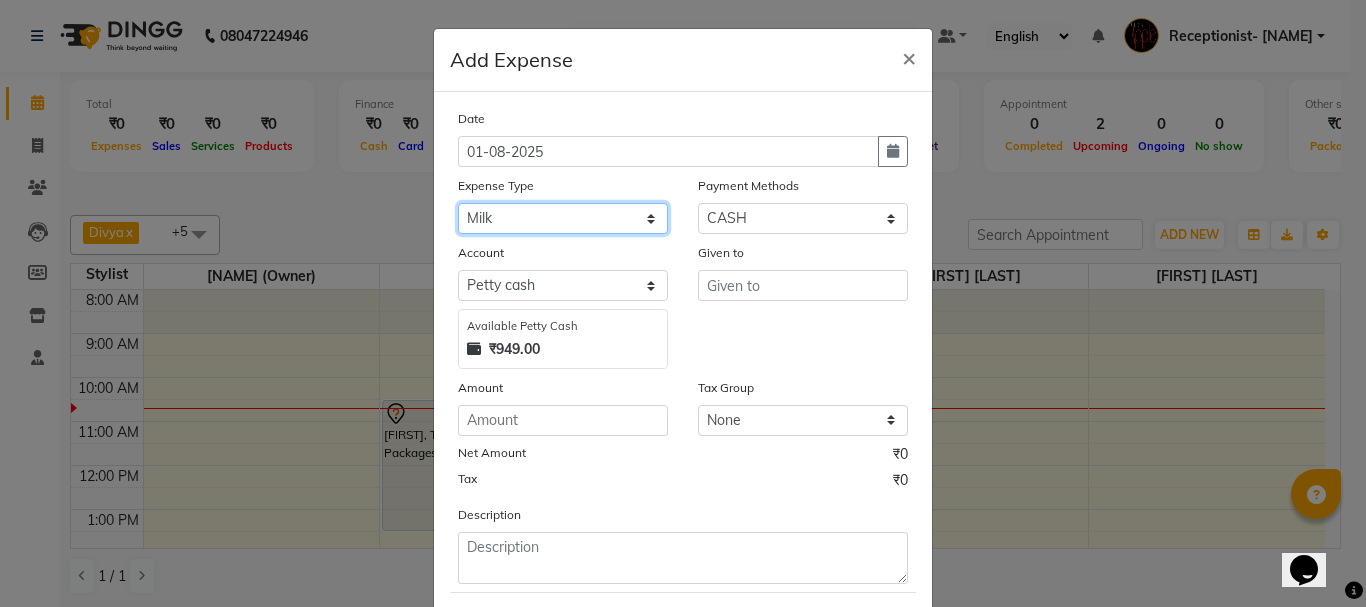 click on "Select CASH HANDED OVER TO OWNER client refund Client Snacks Donation Electricity bill Equipment Flower bill Garbage Collection Groceries House keeping material Internet bill Laundry Maintenance Marketing milk Milk Mobile bill Other Pantry Product Rent Royalty Staff advance salary Staff incentive Staff incentive staff salary Staff Snacks Staff Travel Tea & Refreshment Tea & Refreshment Tip water bill" 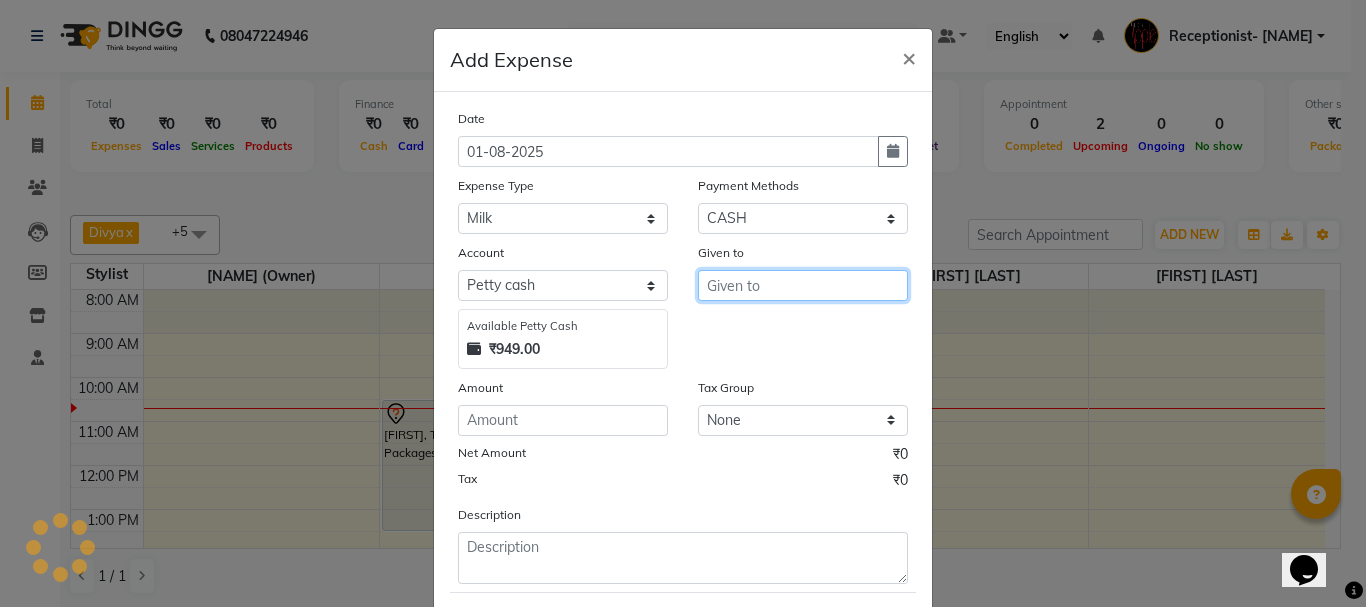 click at bounding box center [803, 285] 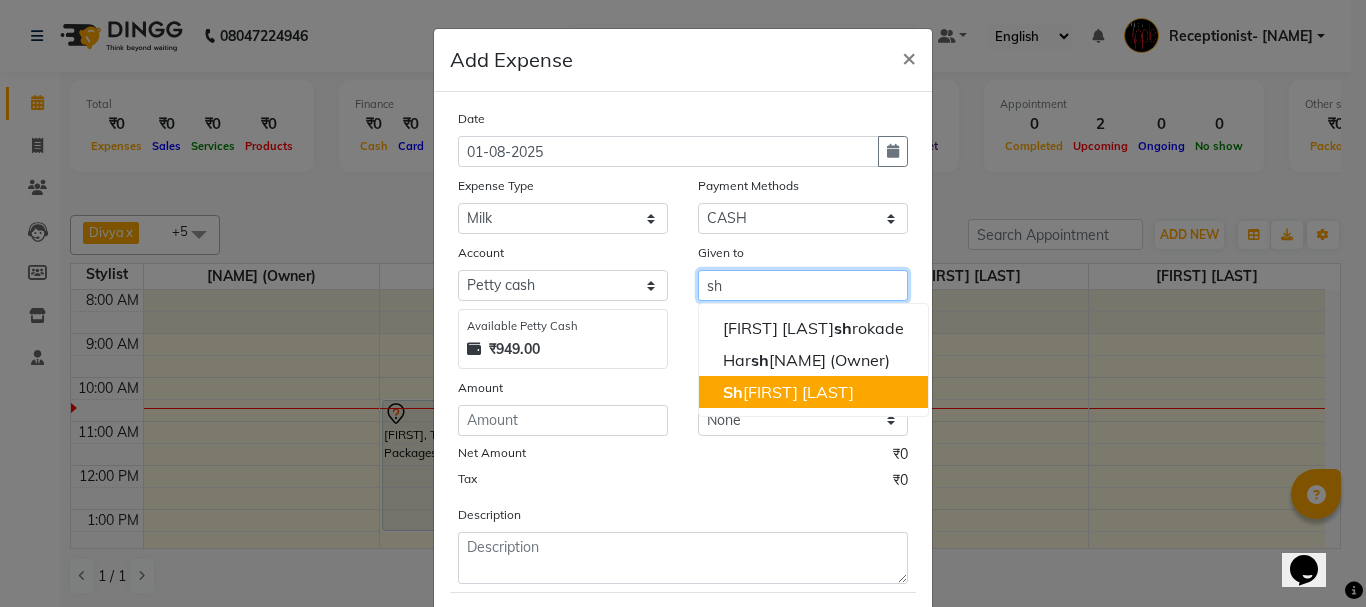 drag, startPoint x: 743, startPoint y: 383, endPoint x: 751, endPoint y: 347, distance: 36.878178 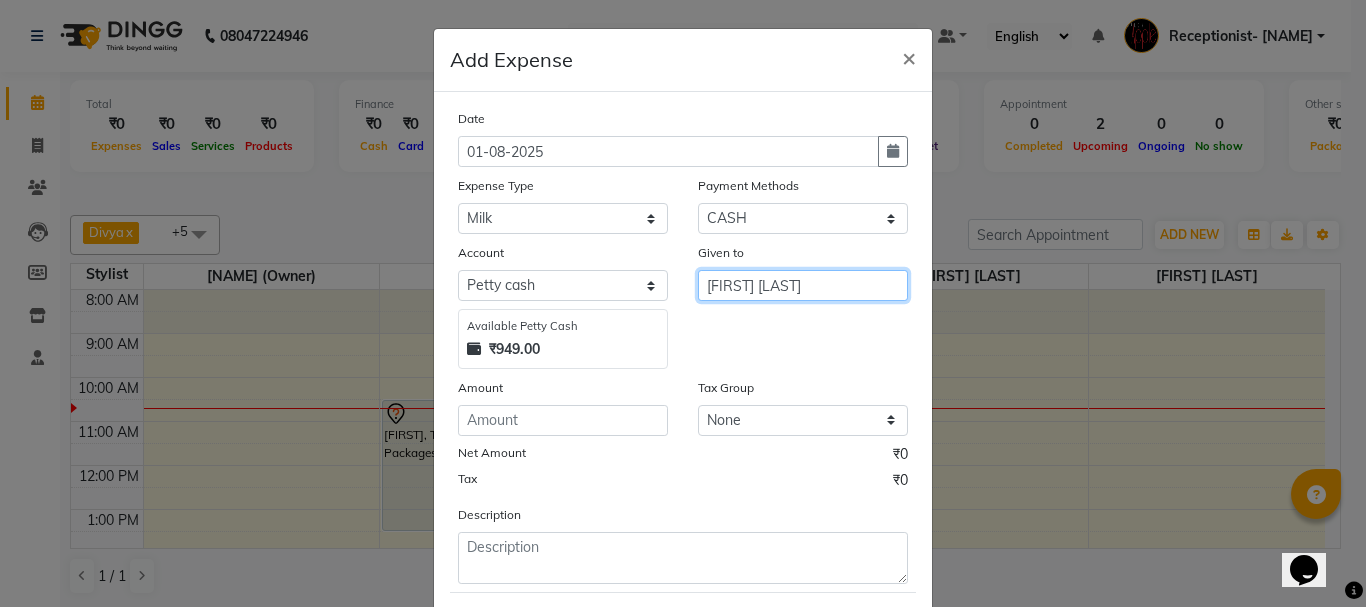 type on "[FIRST] [LAST] [LAST]" 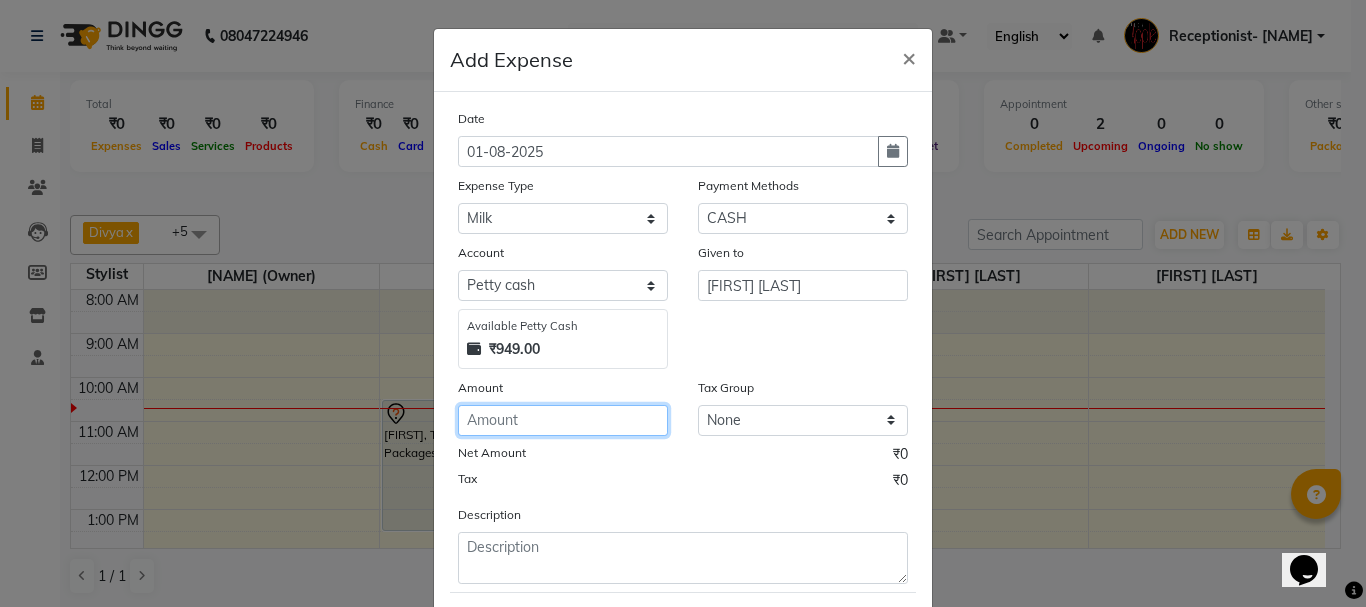 click 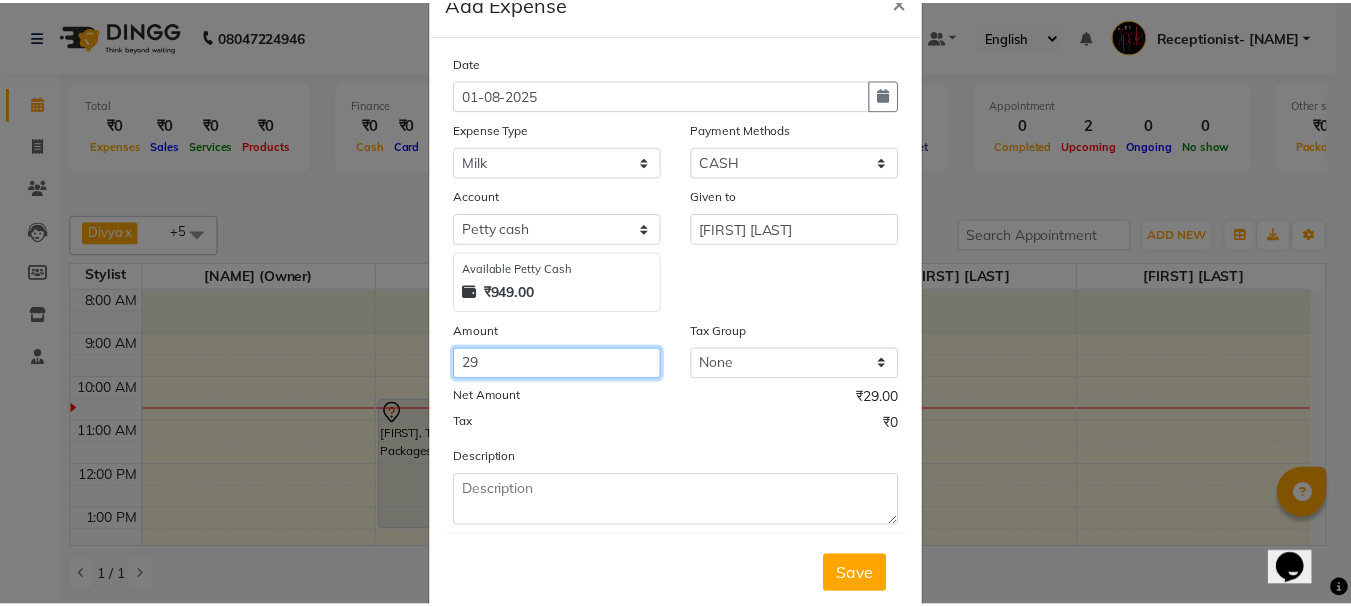 scroll, scrollTop: 109, scrollLeft: 0, axis: vertical 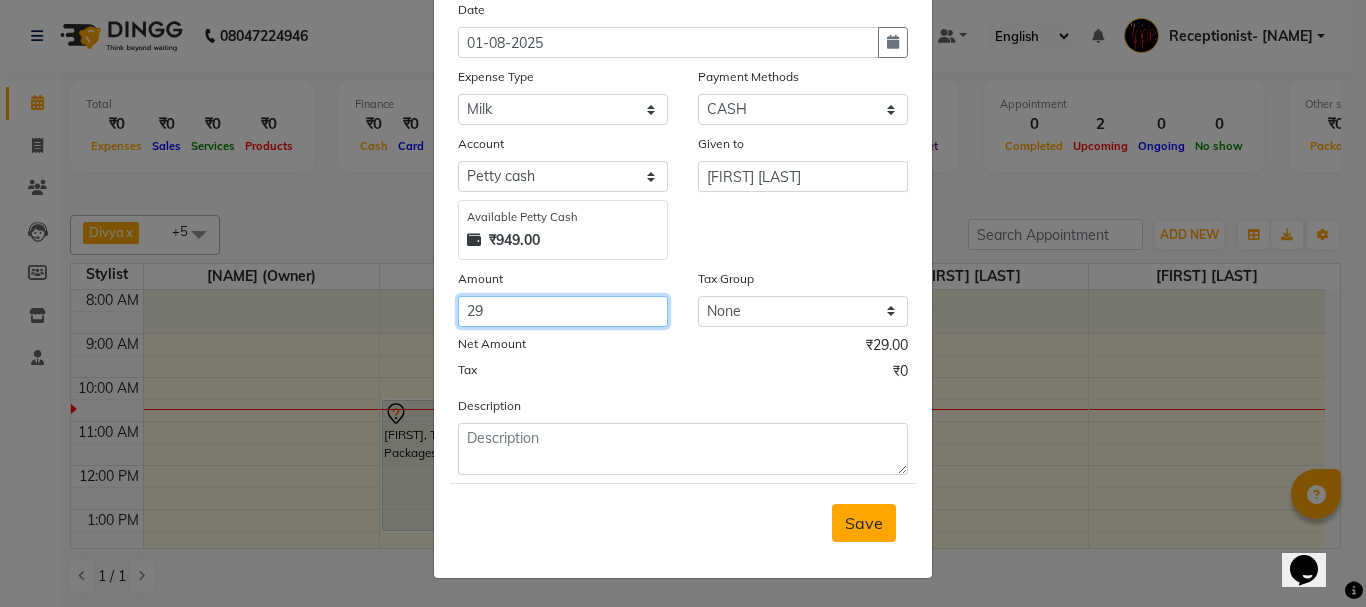 type on "29" 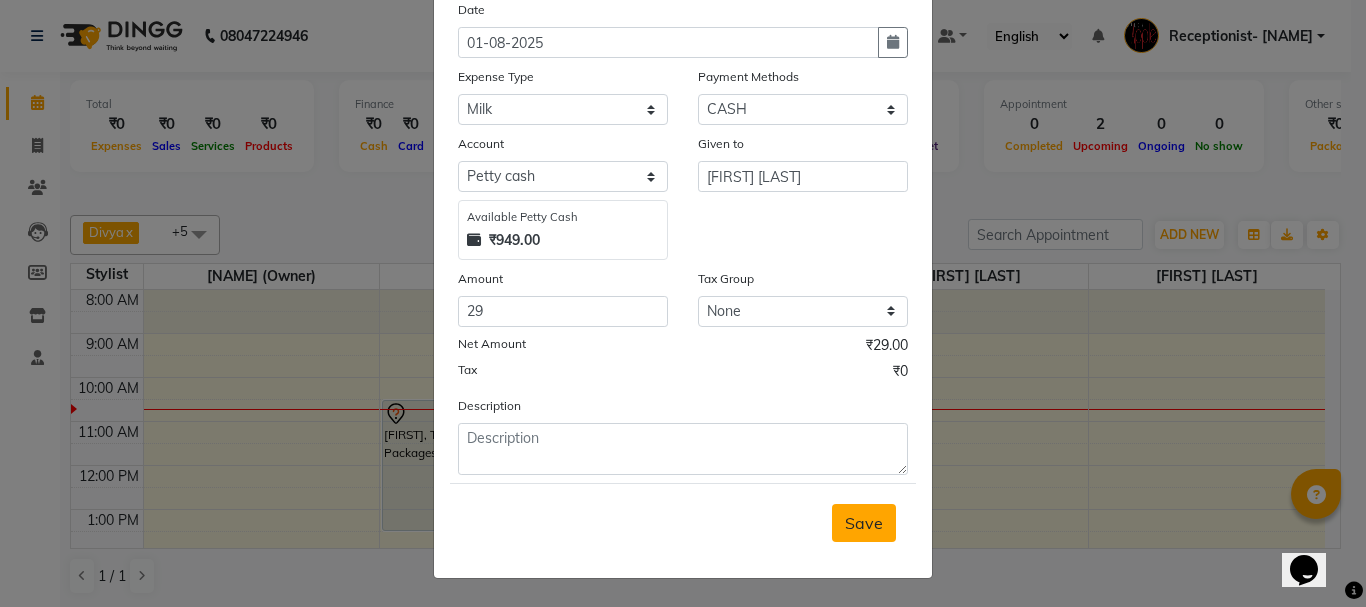 click on "Save" at bounding box center [864, 523] 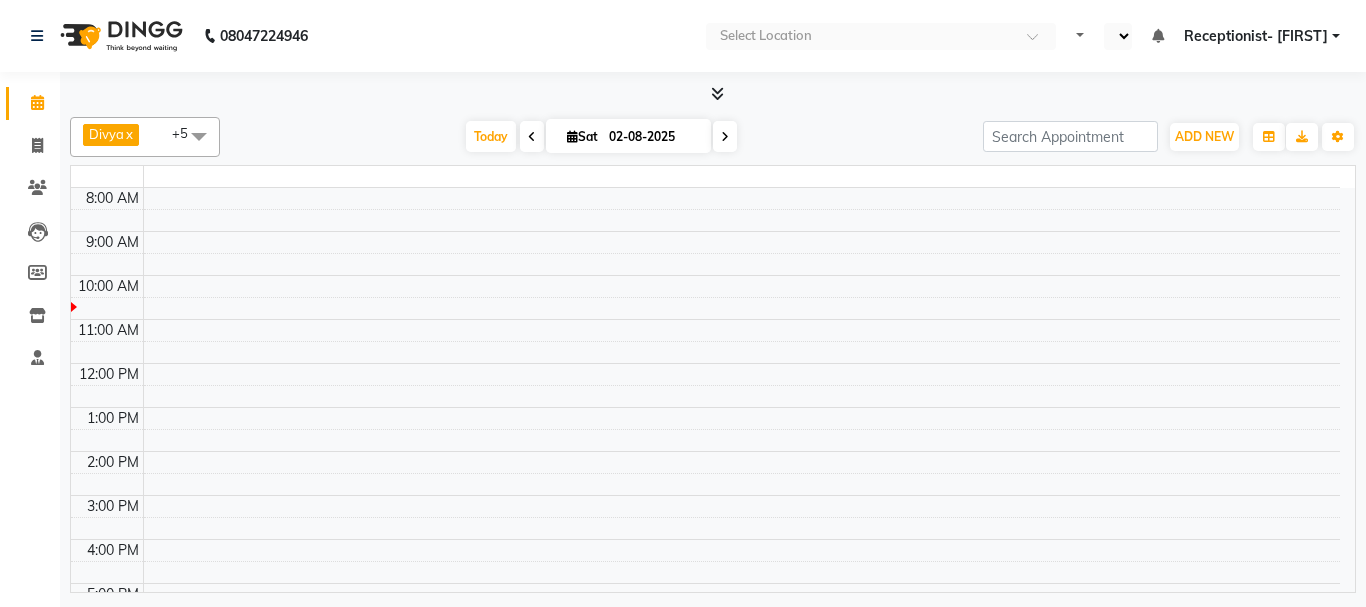 select on "en" 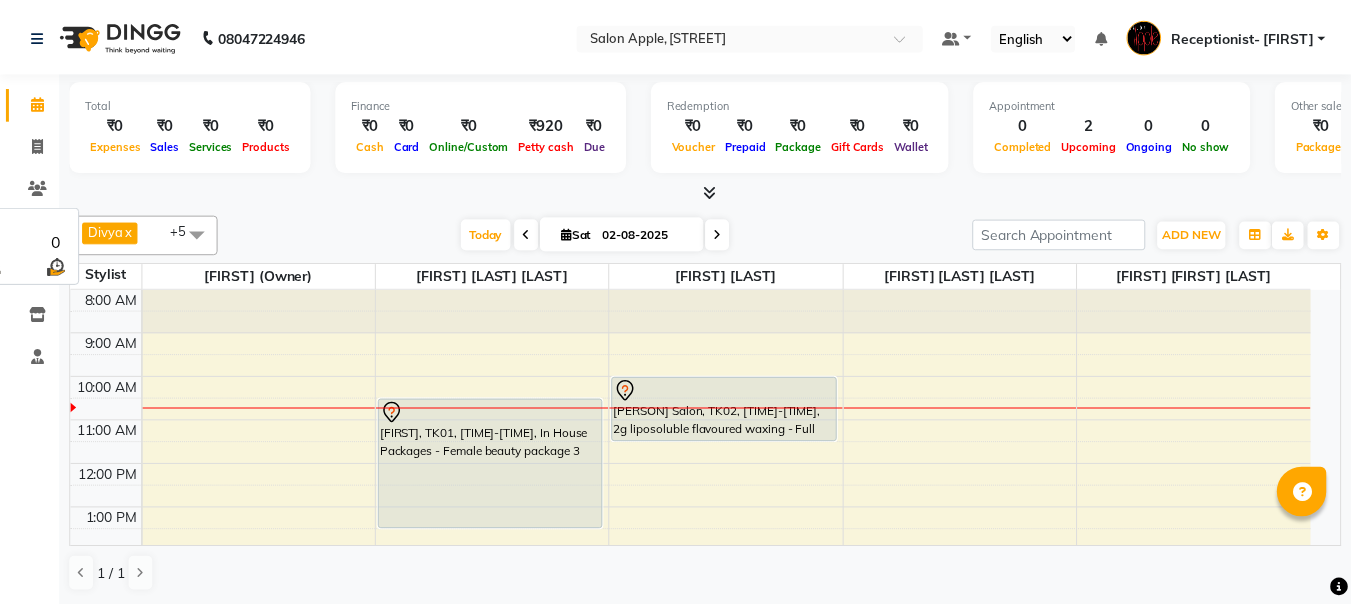 scroll, scrollTop: 0, scrollLeft: 0, axis: both 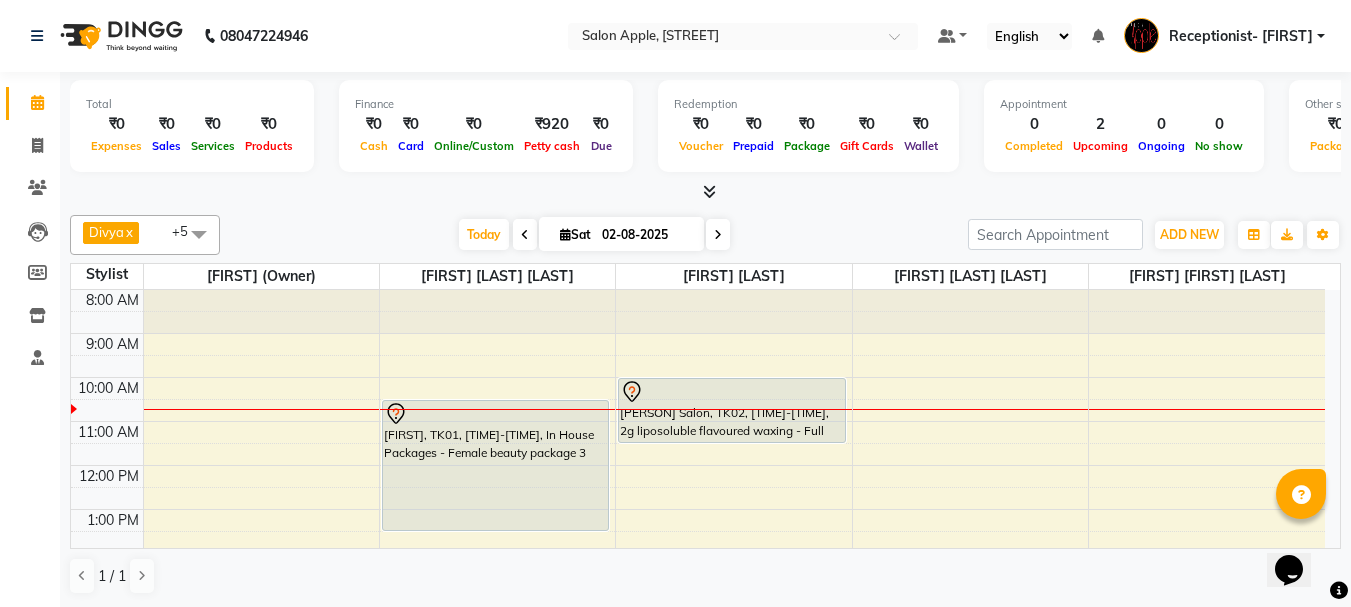 click at bounding box center [199, 234] 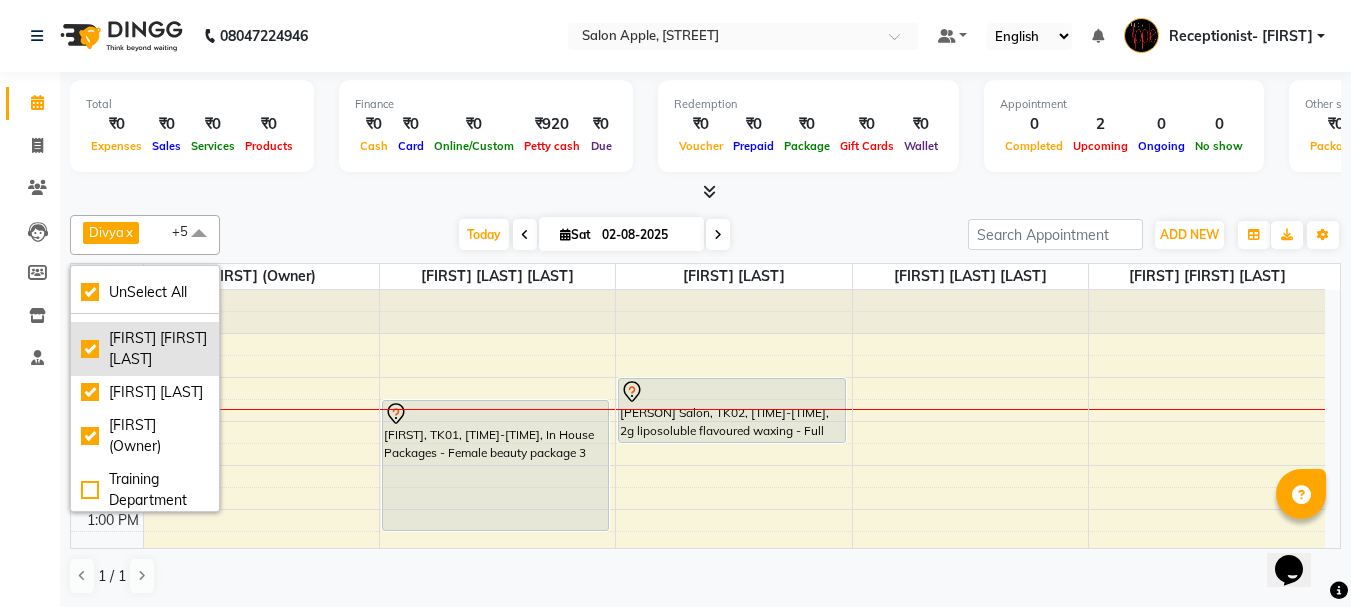 scroll, scrollTop: 127, scrollLeft: 0, axis: vertical 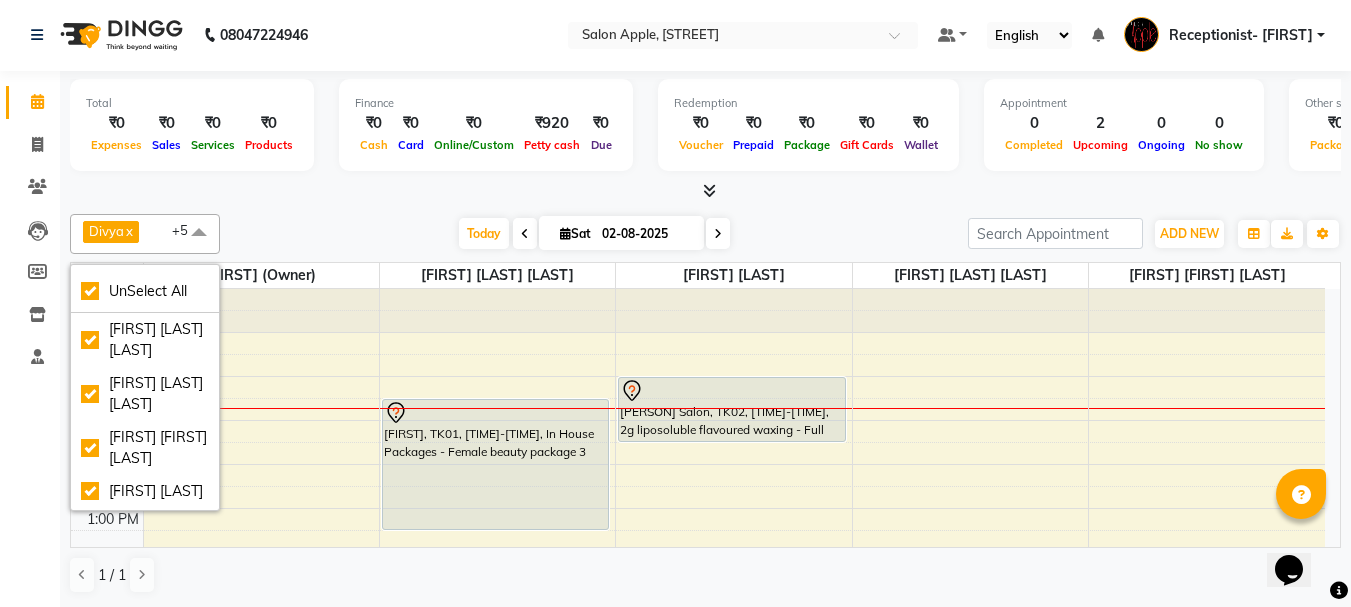 click at bounding box center [199, 233] 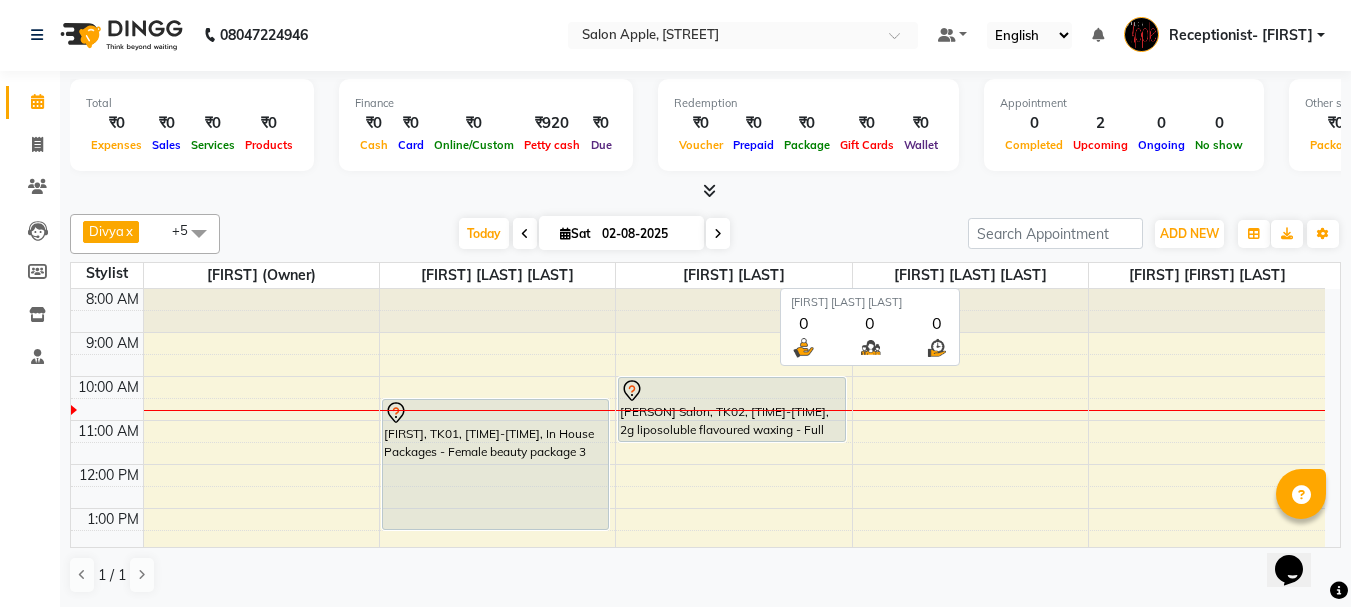 click on "Pravin dhanaji Kale" at bounding box center (970, 275) 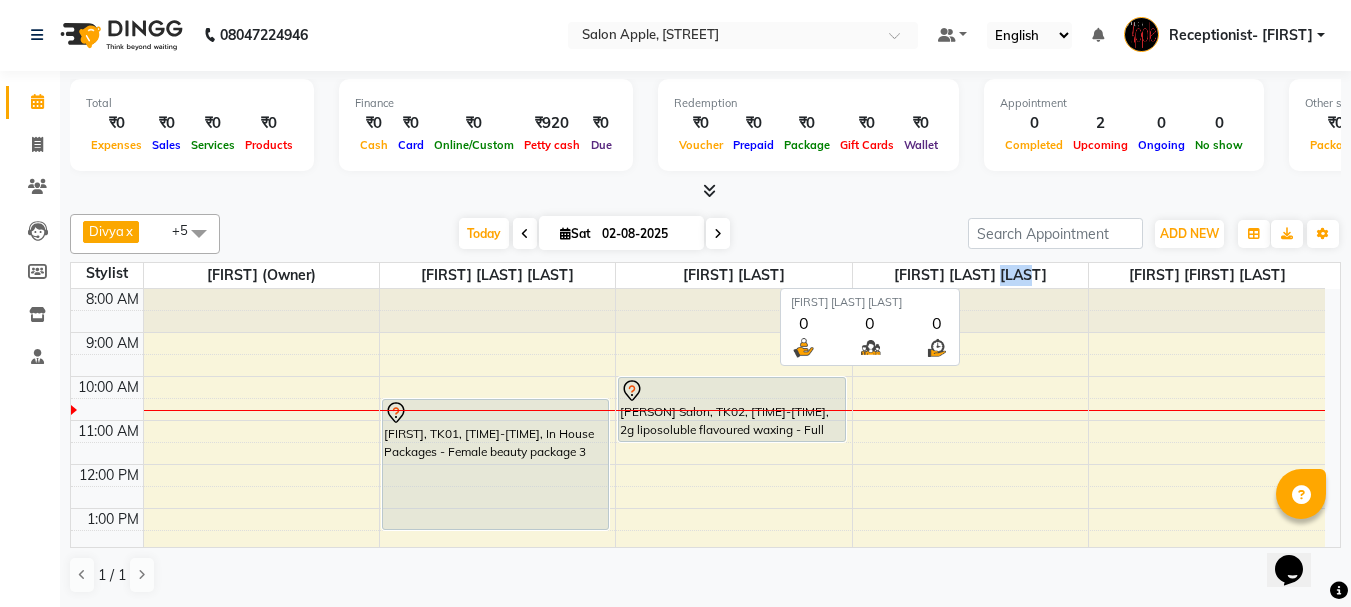 click on "Pravin dhanaji Kale" at bounding box center [970, 275] 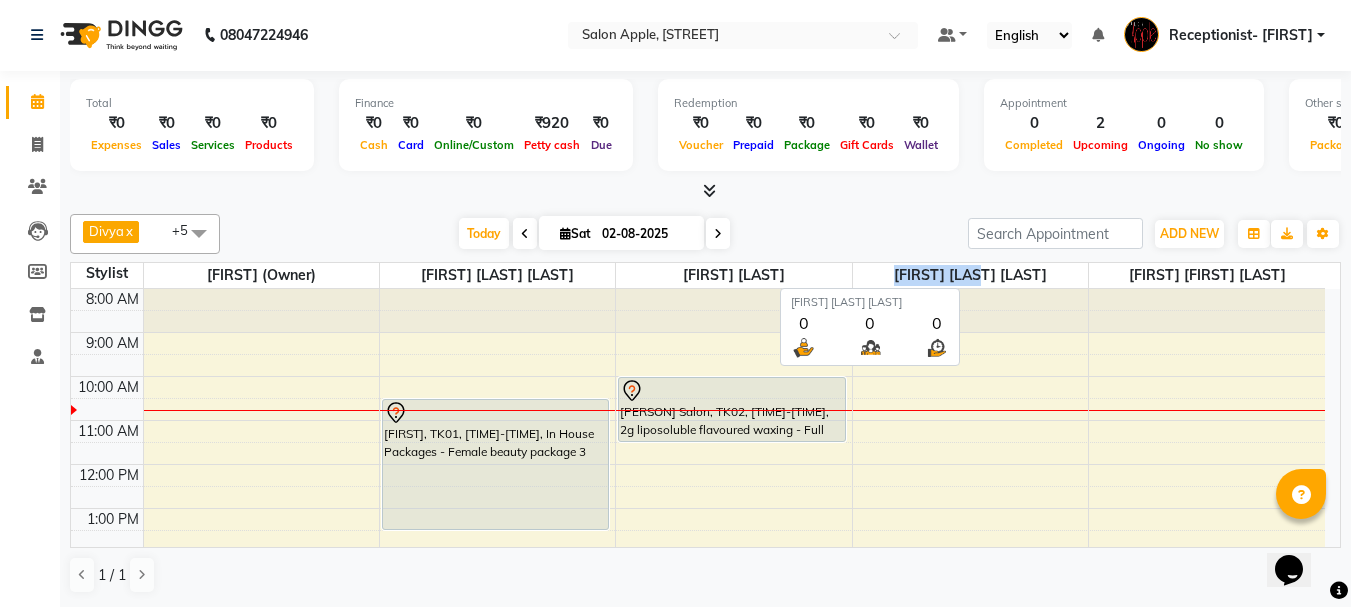 drag, startPoint x: 993, startPoint y: 272, endPoint x: 886, endPoint y: 277, distance: 107.11676 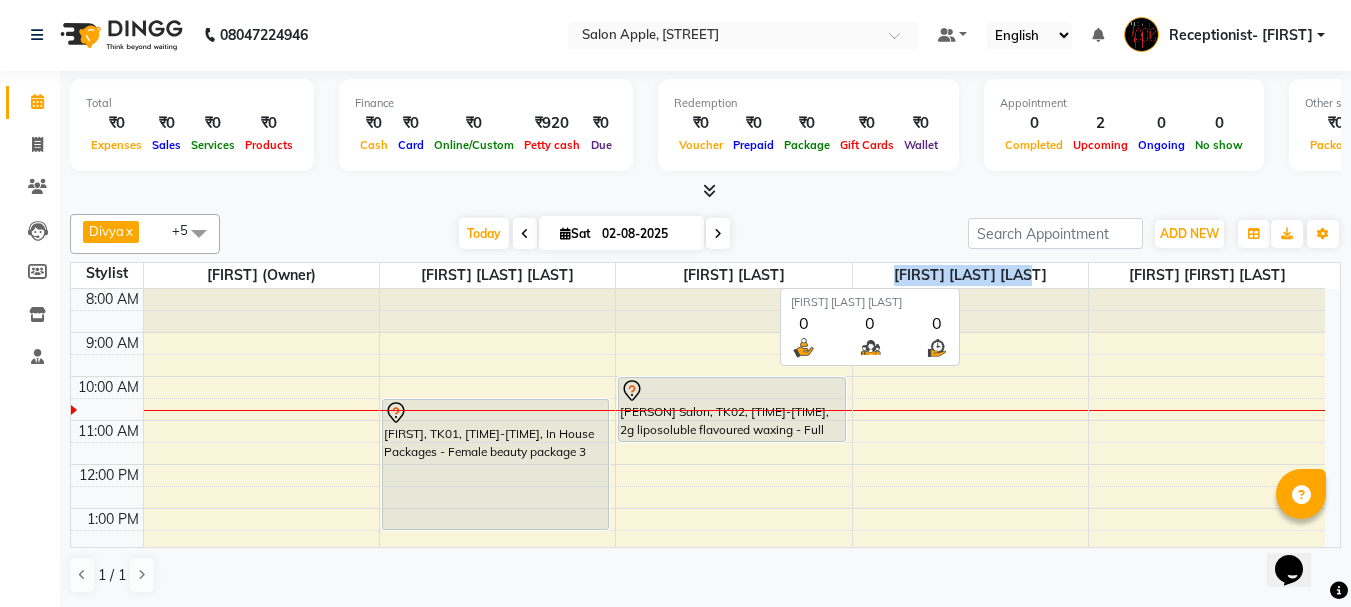 drag, startPoint x: 1043, startPoint y: 274, endPoint x: 904, endPoint y: 279, distance: 139.0899 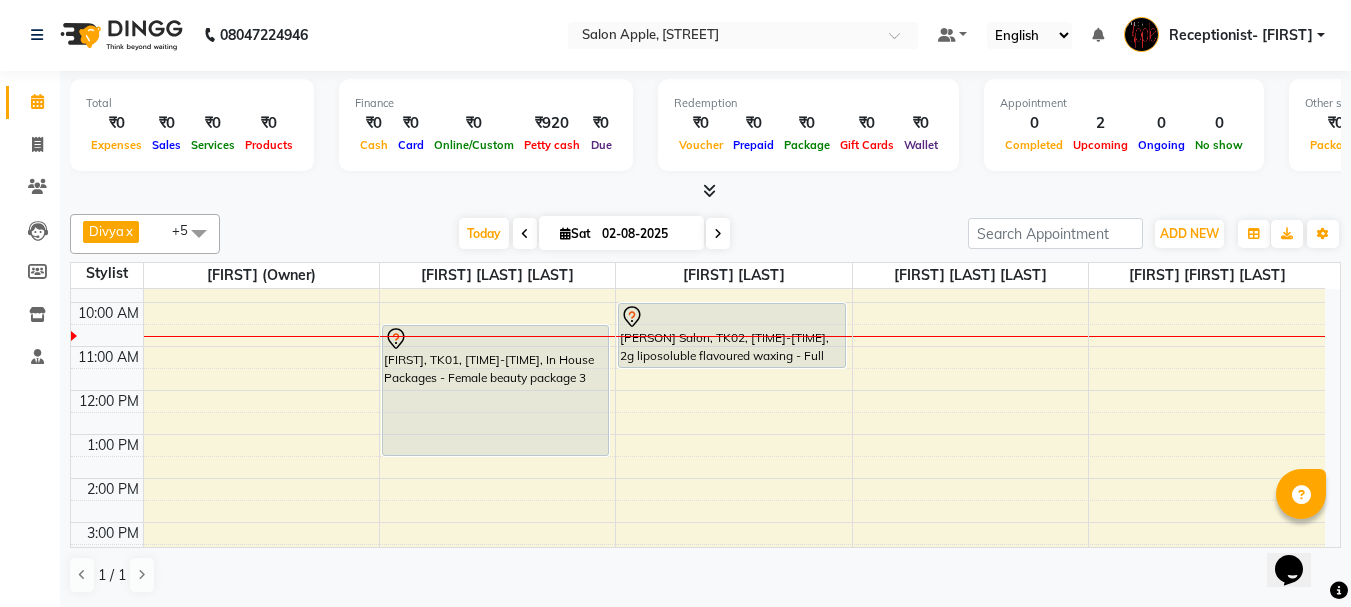 scroll, scrollTop: 0, scrollLeft: 0, axis: both 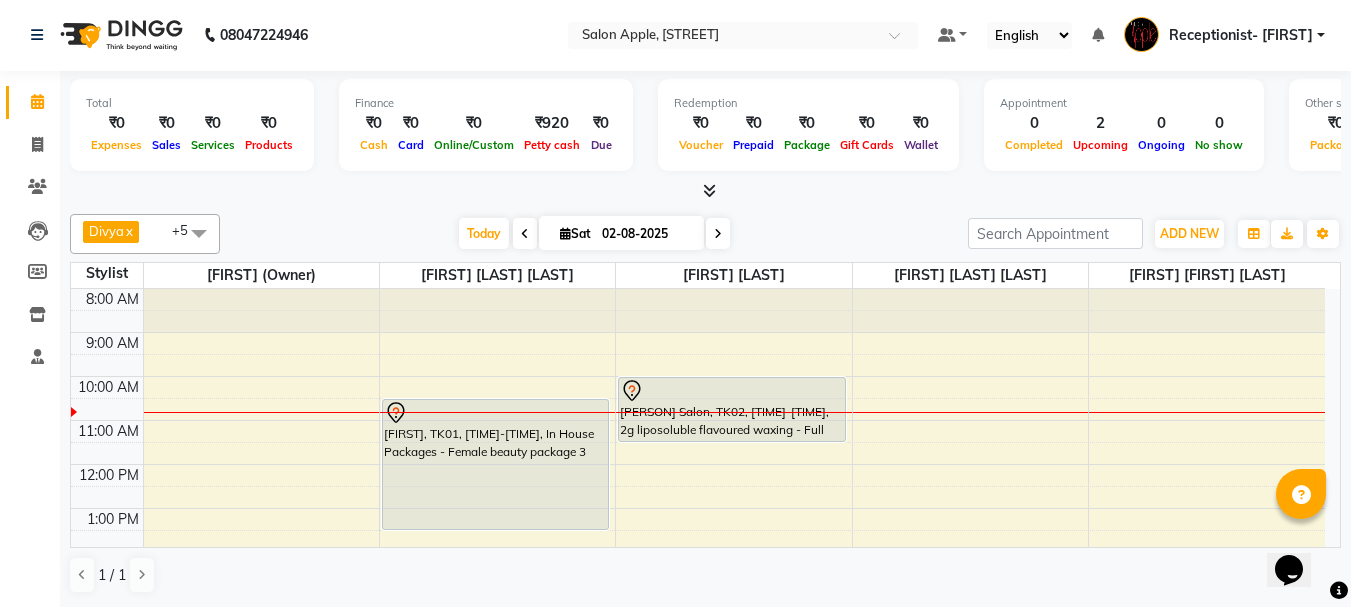 click at bounding box center (709, 190) 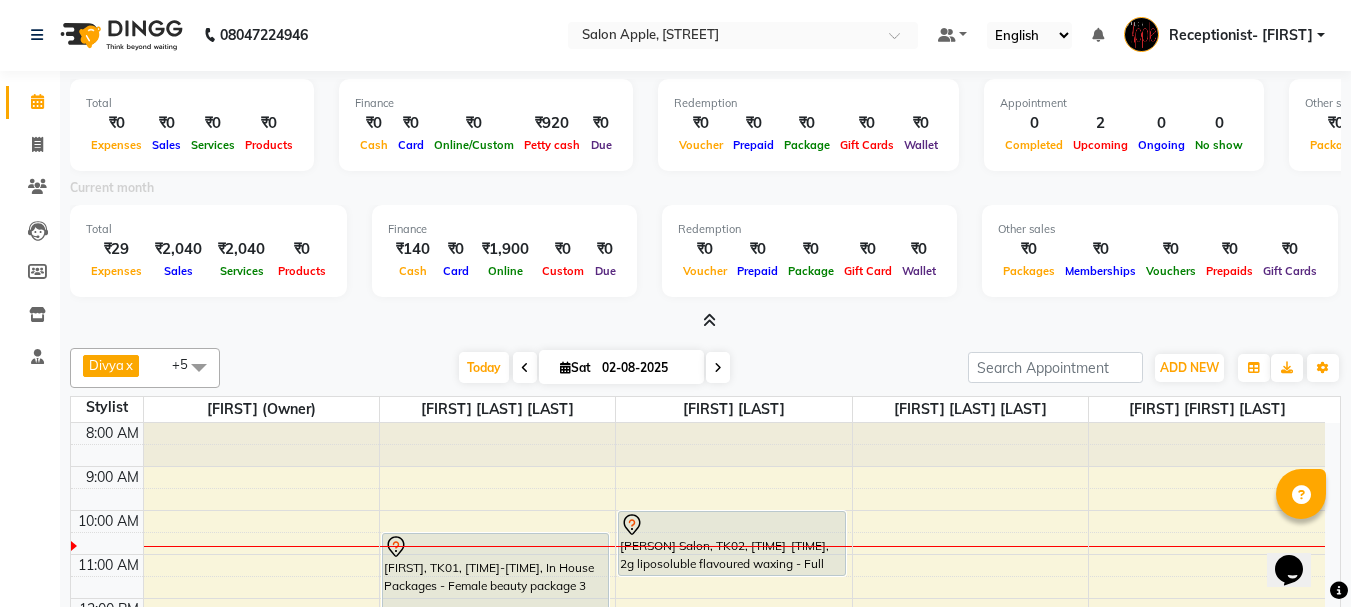 click at bounding box center [709, 320] 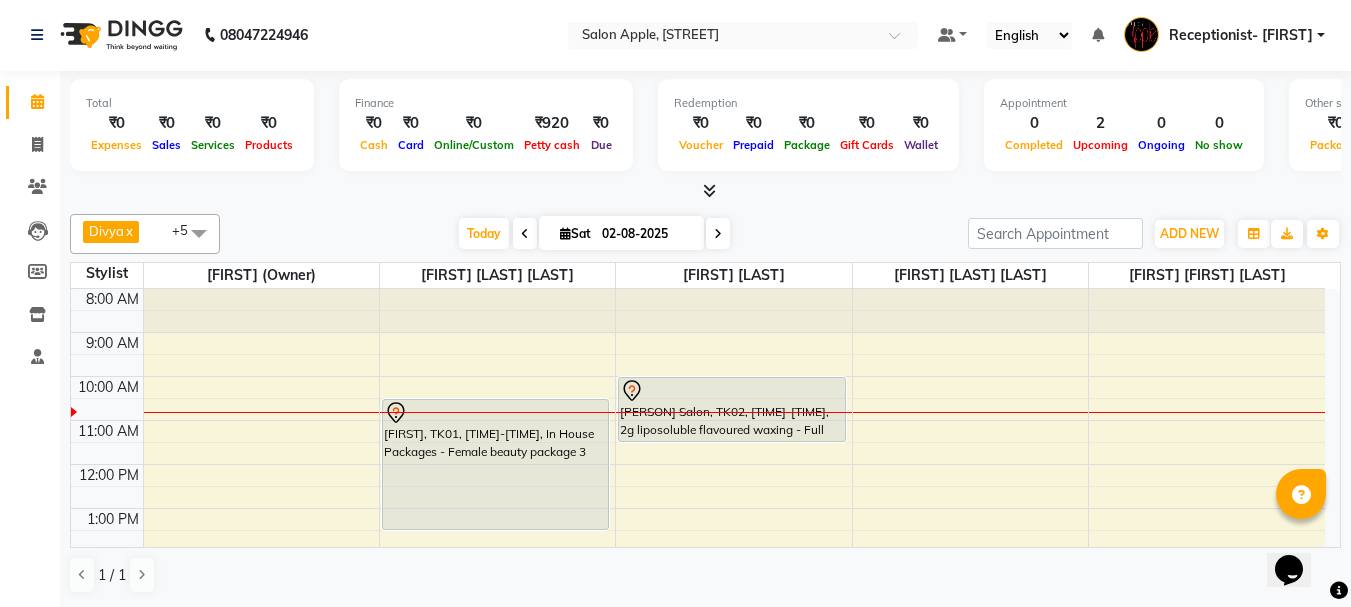 click at bounding box center [199, 233] 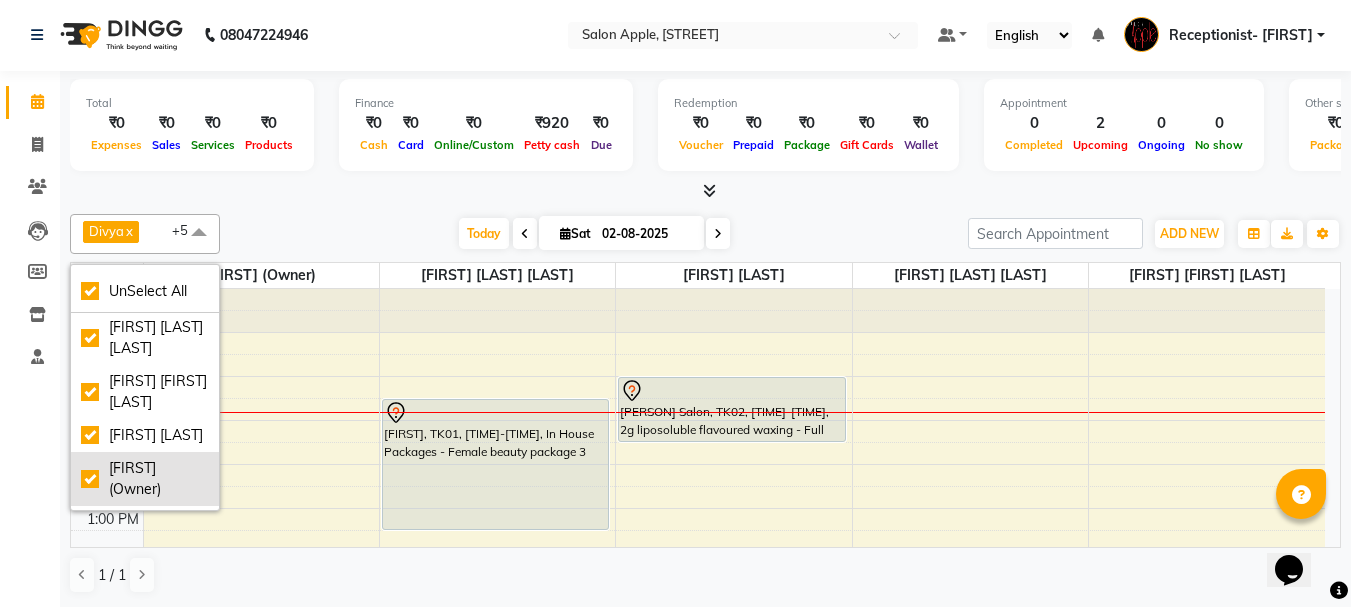 scroll, scrollTop: 0, scrollLeft: 0, axis: both 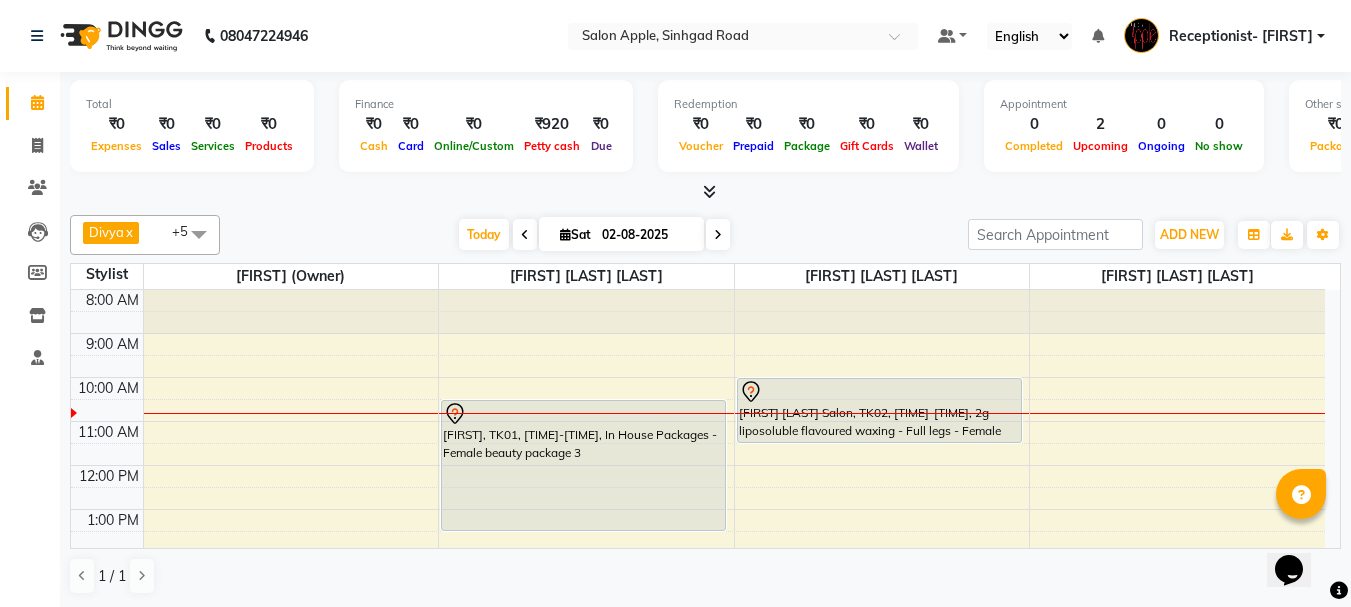 click at bounding box center (199, 234) 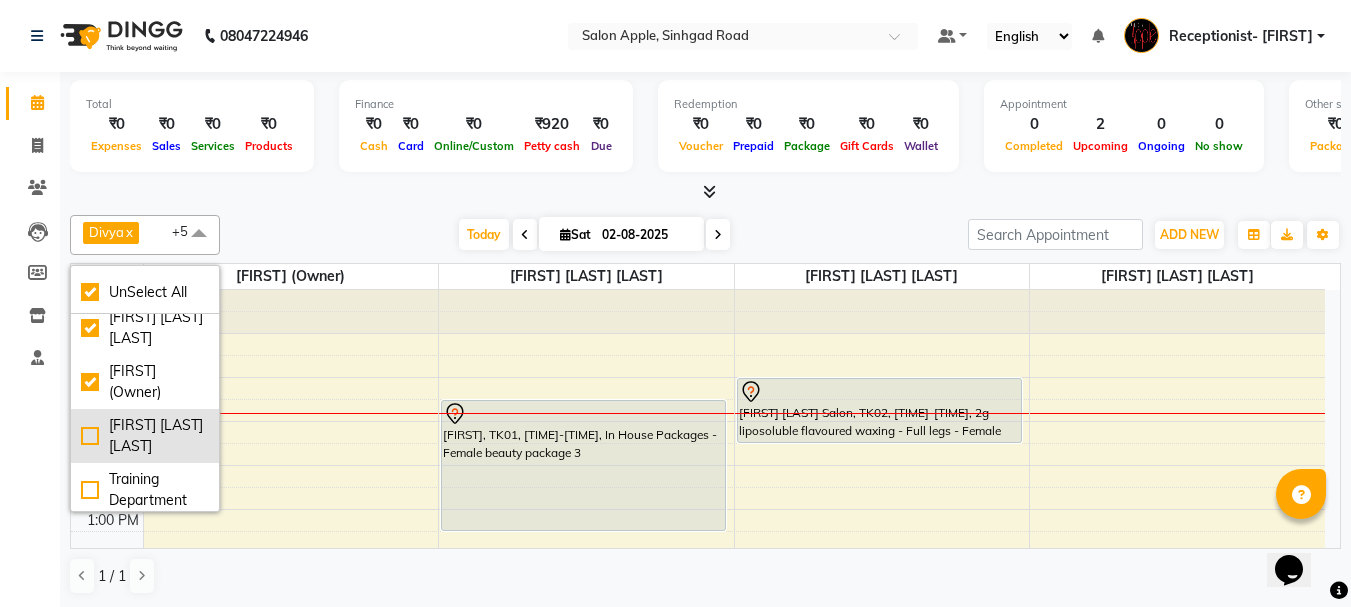 scroll, scrollTop: 127, scrollLeft: 0, axis: vertical 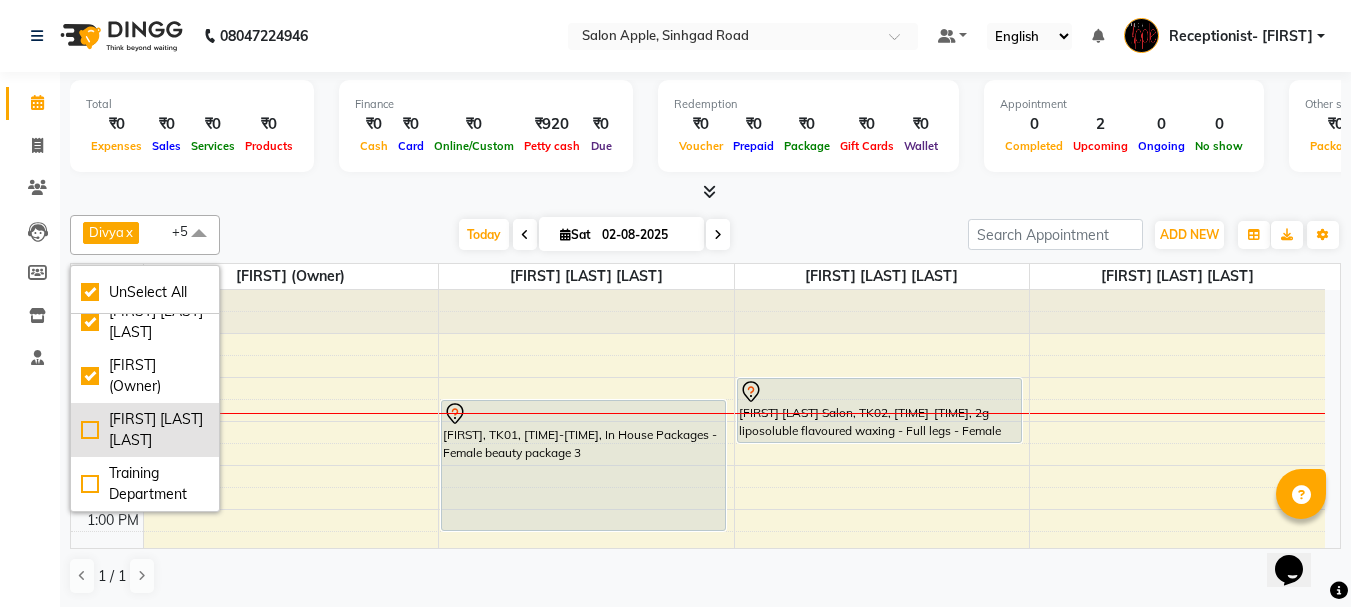 click on "[FIRST] [LAST] [LAST]" at bounding box center (145, 430) 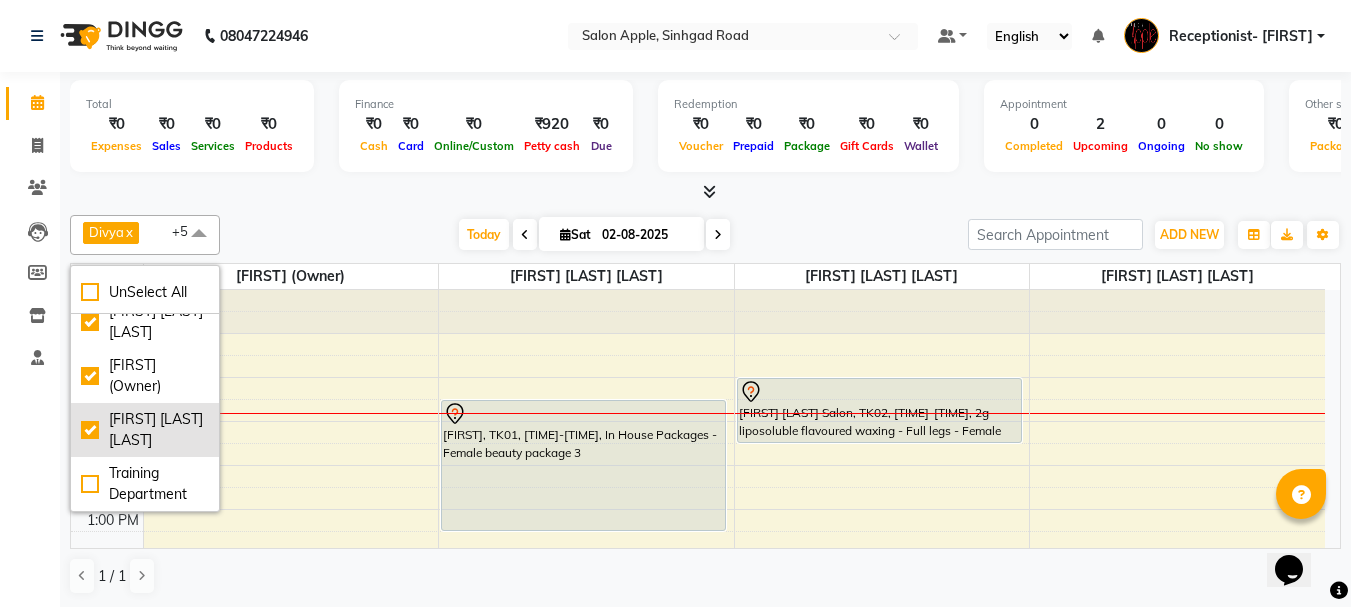 checkbox on "false" 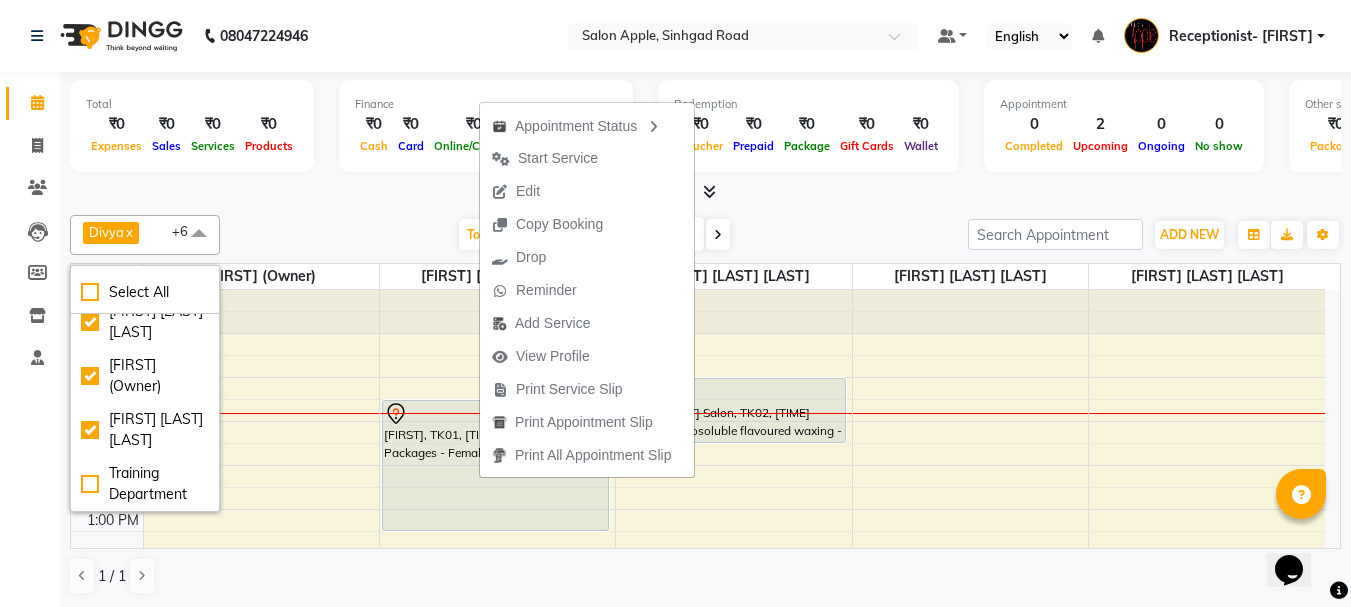 click at bounding box center [199, 234] 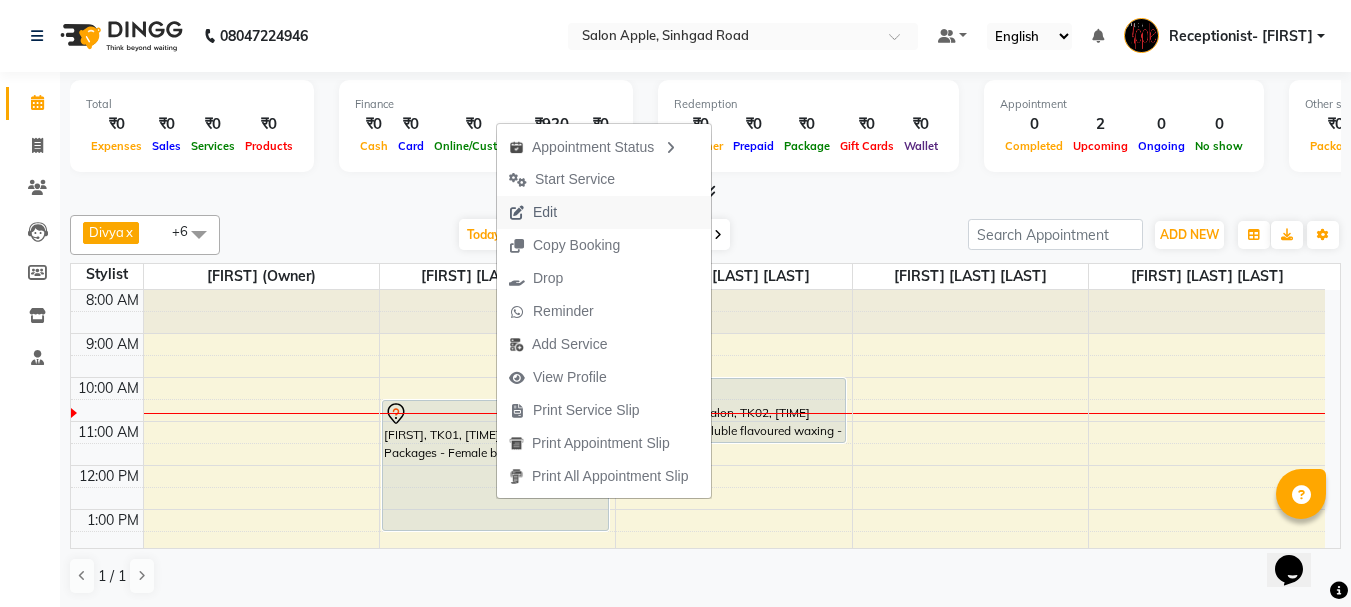 click on "Edit" at bounding box center (533, 212) 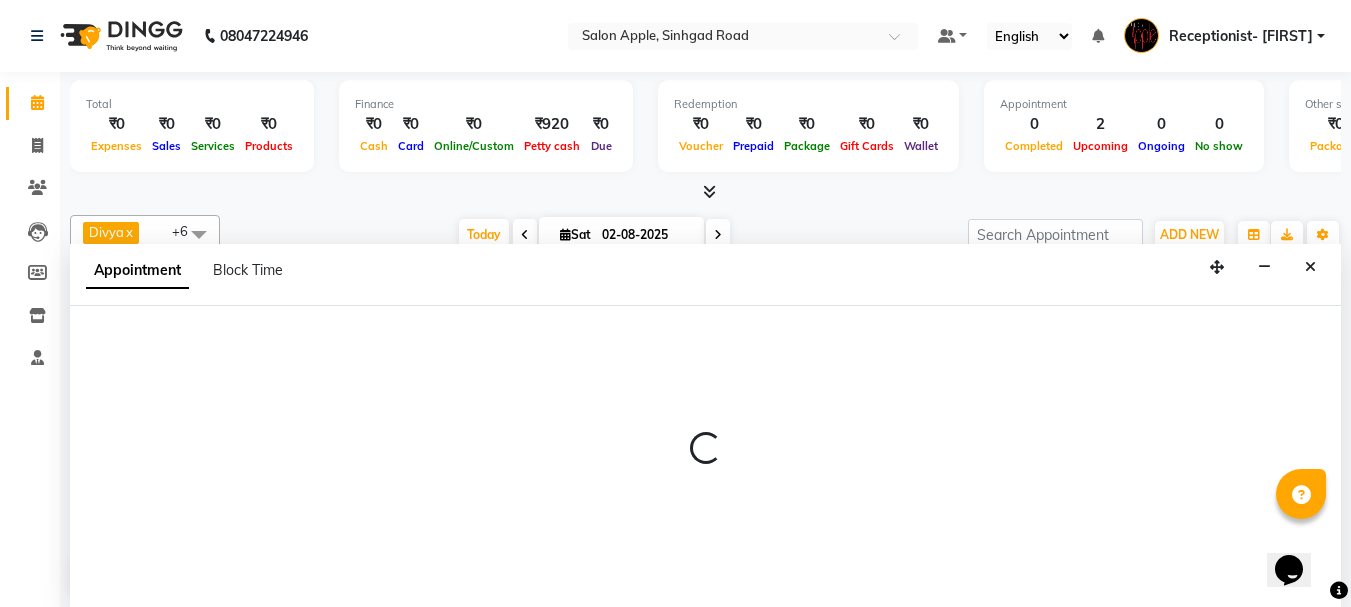 scroll, scrollTop: 1, scrollLeft: 0, axis: vertical 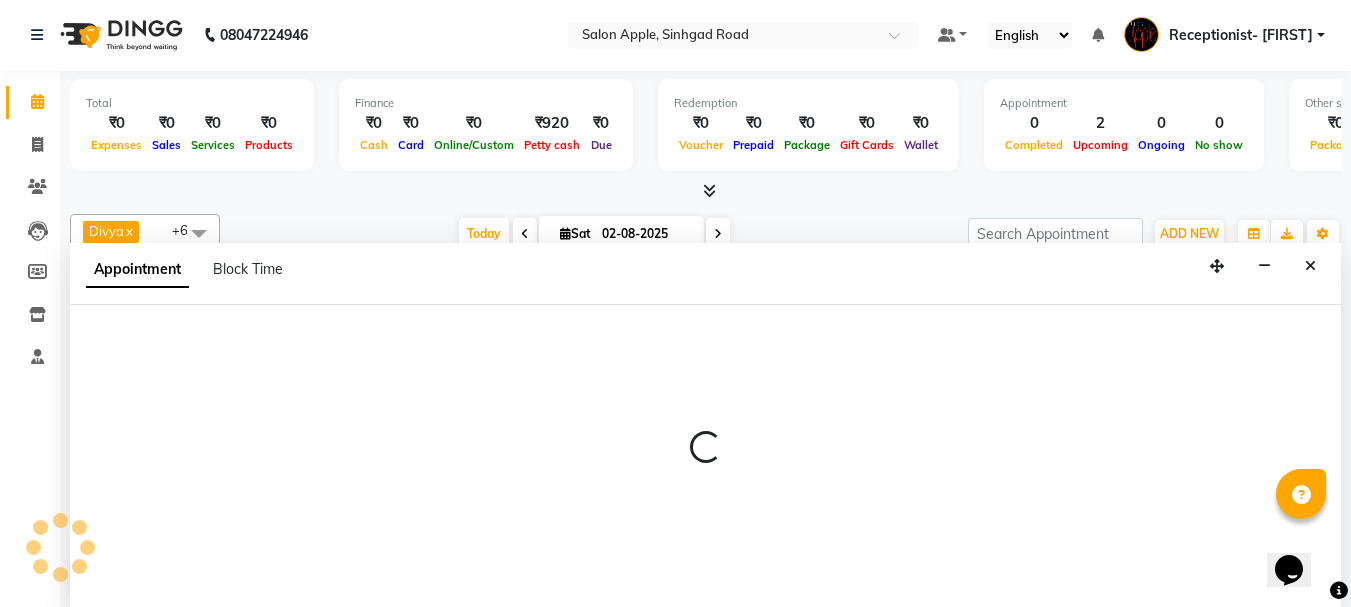 select on "tentative" 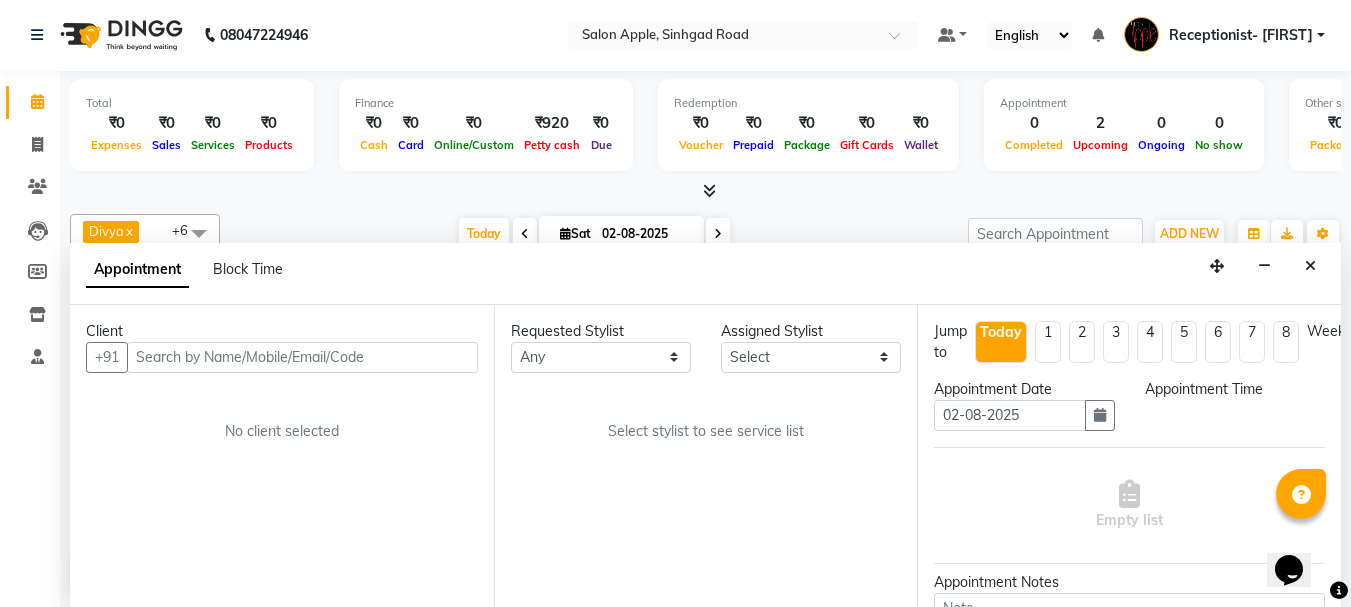 select on "46911" 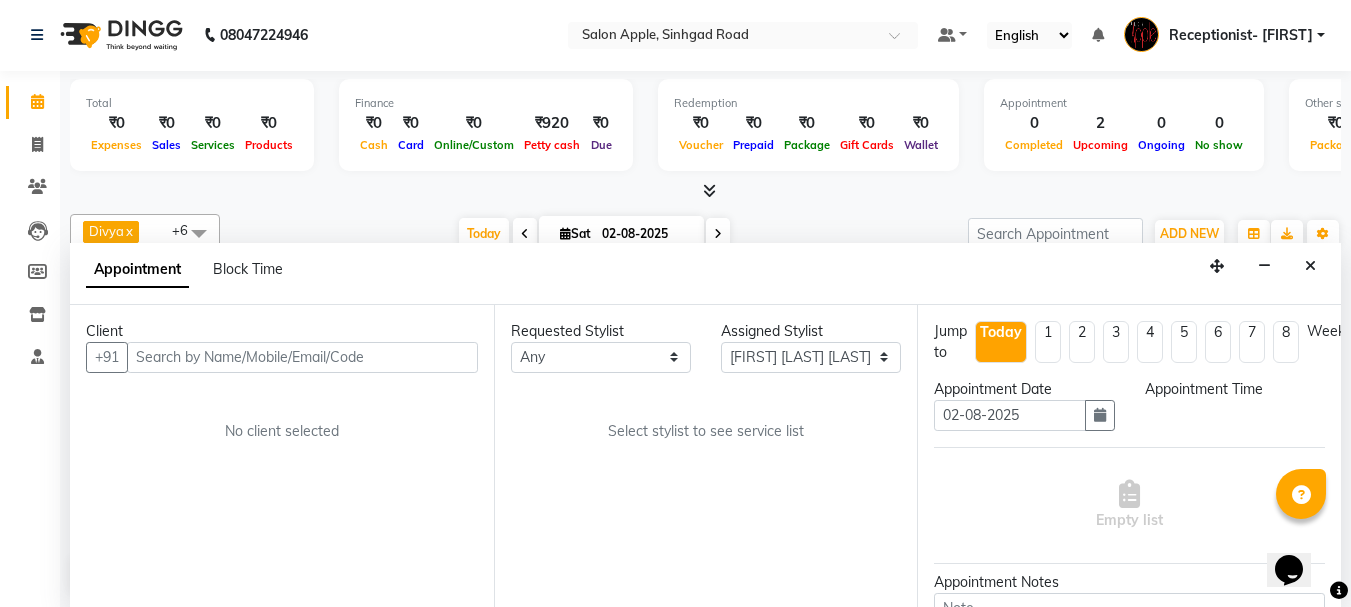 select on "630" 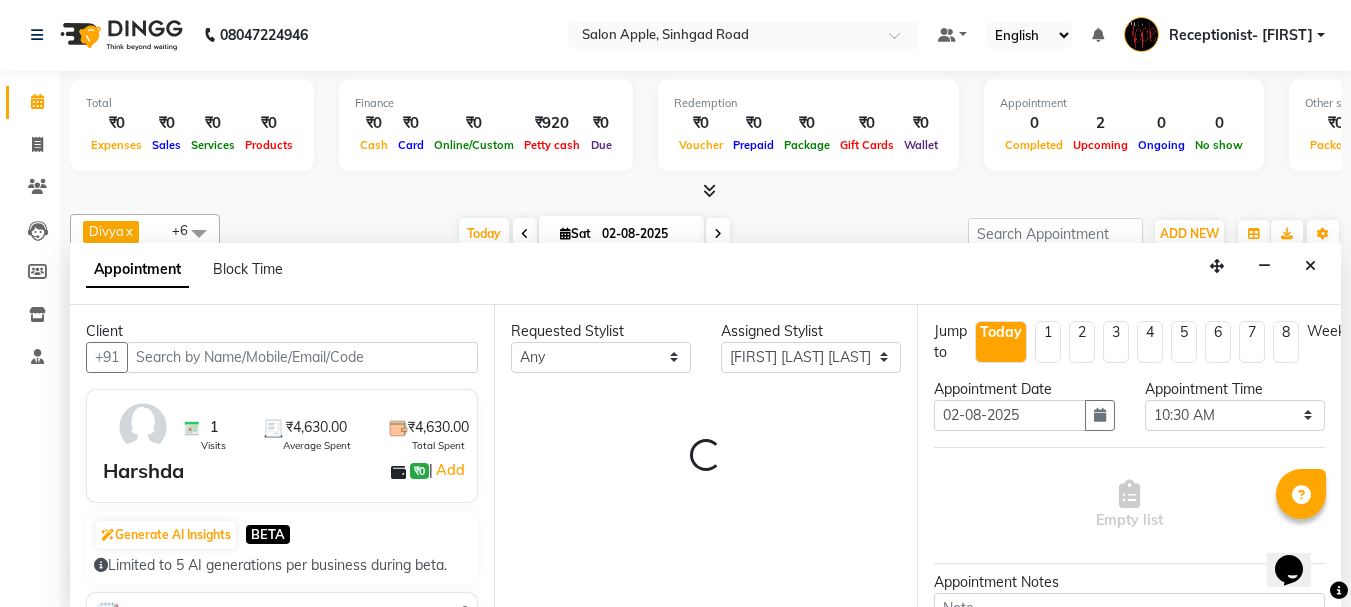 scroll, scrollTop: 89, scrollLeft: 0, axis: vertical 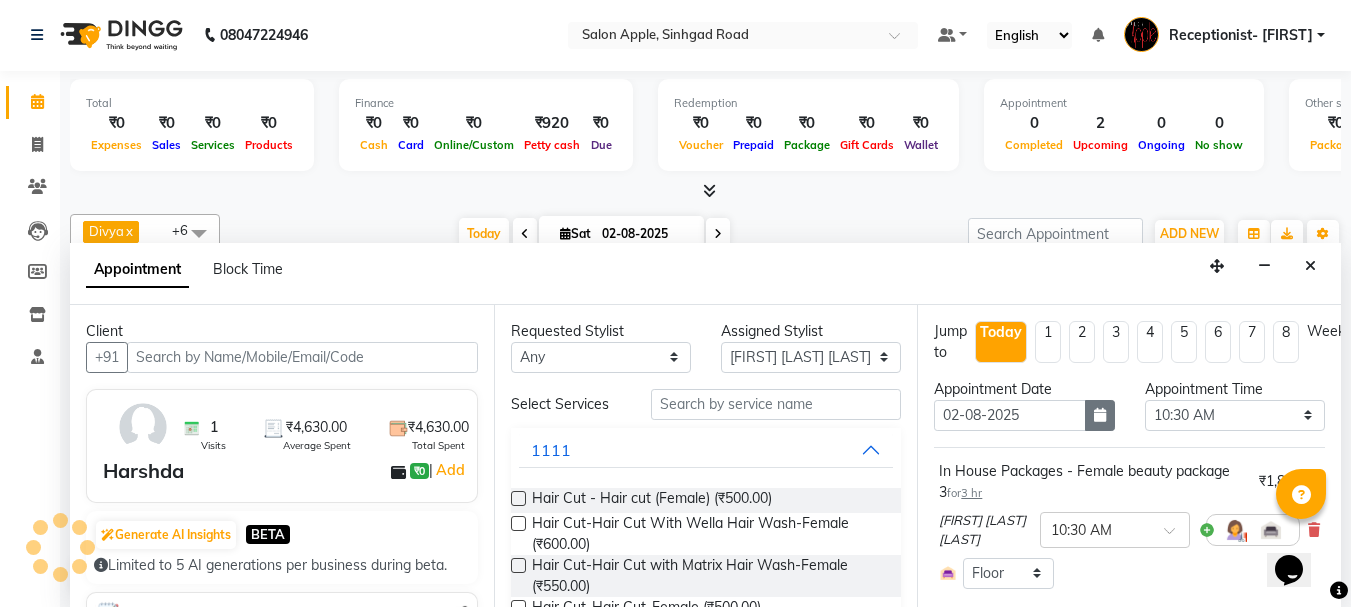 drag, startPoint x: 1100, startPoint y: 418, endPoint x: 1091, endPoint y: 430, distance: 15 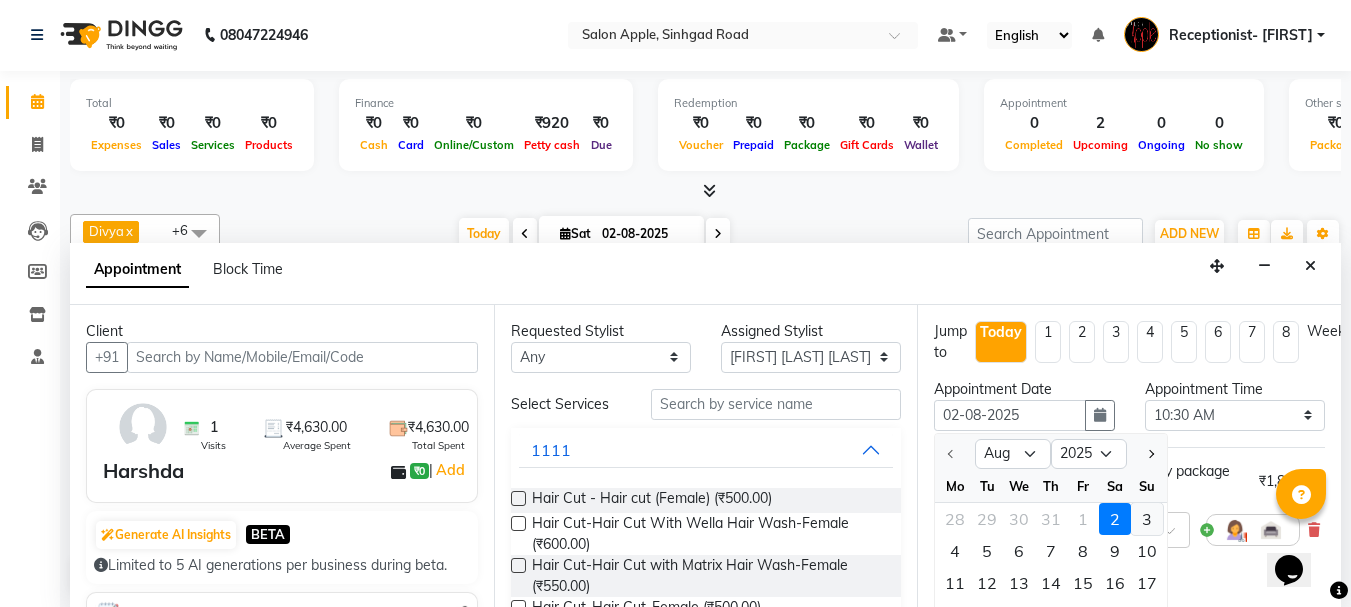 click on "3" at bounding box center [1147, 519] 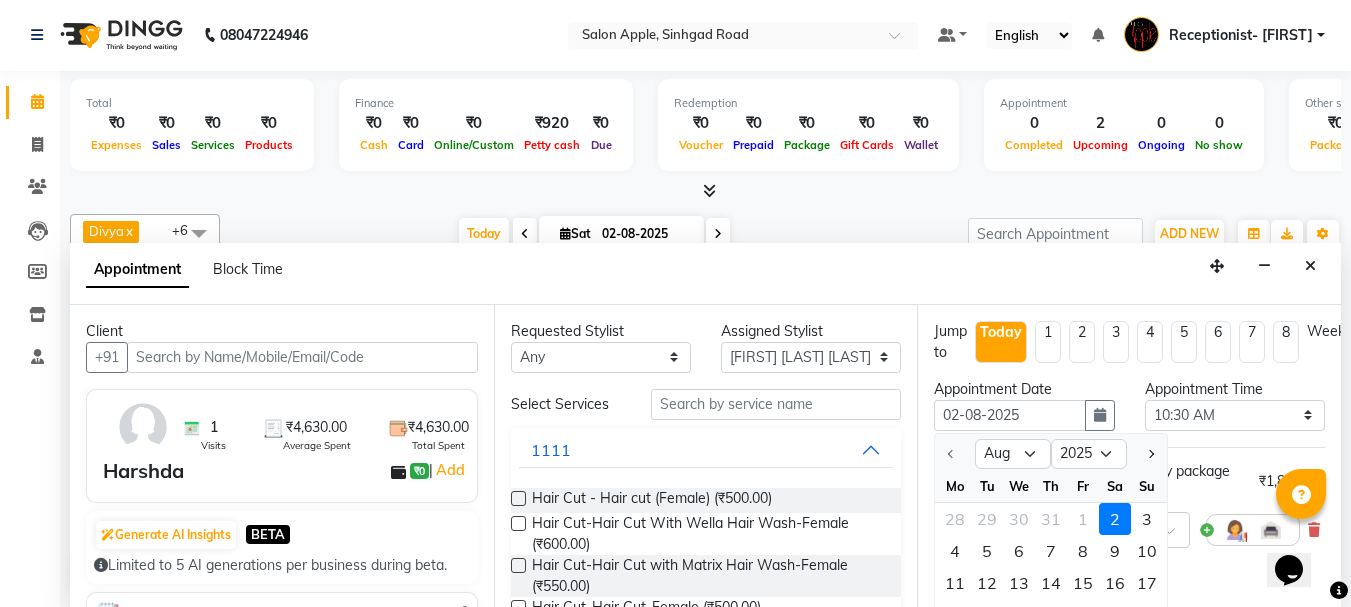 type on "03-08-2025" 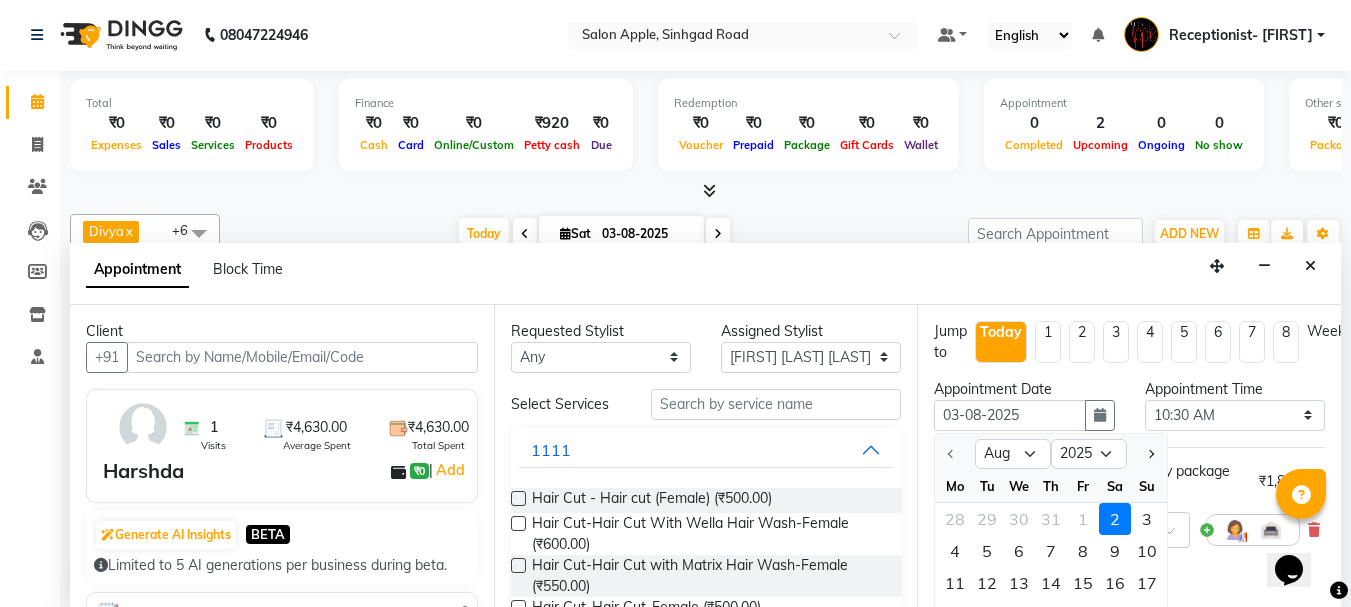 select on "630" 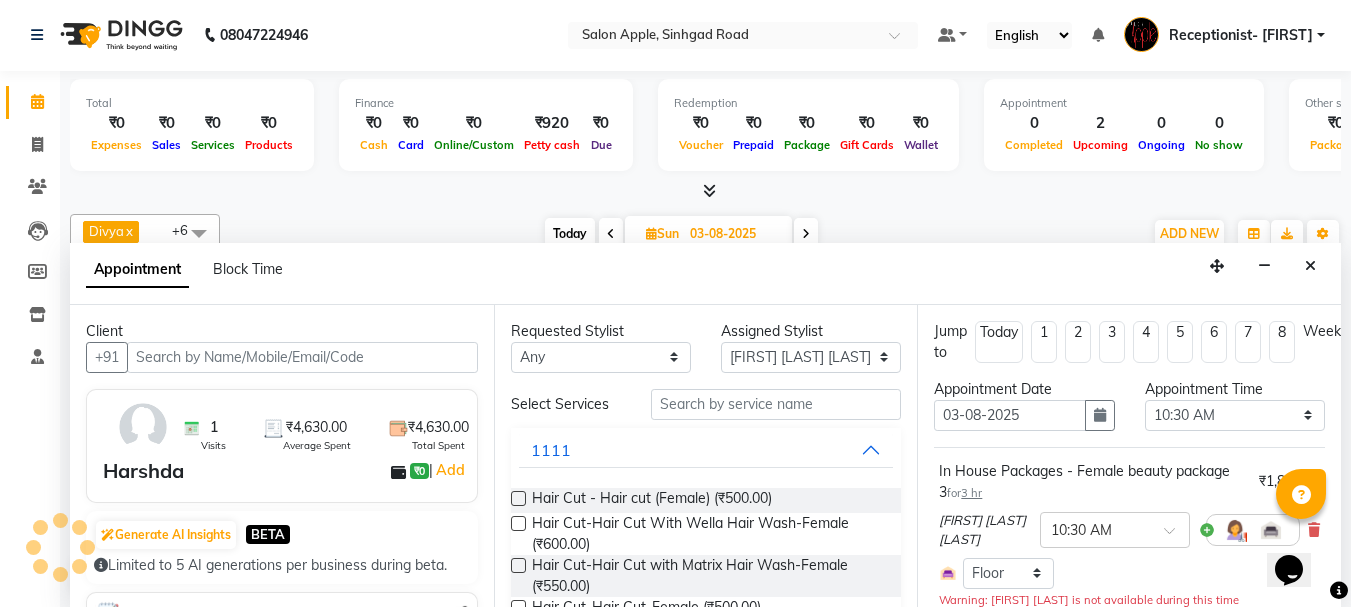 scroll, scrollTop: 89, scrollLeft: 0, axis: vertical 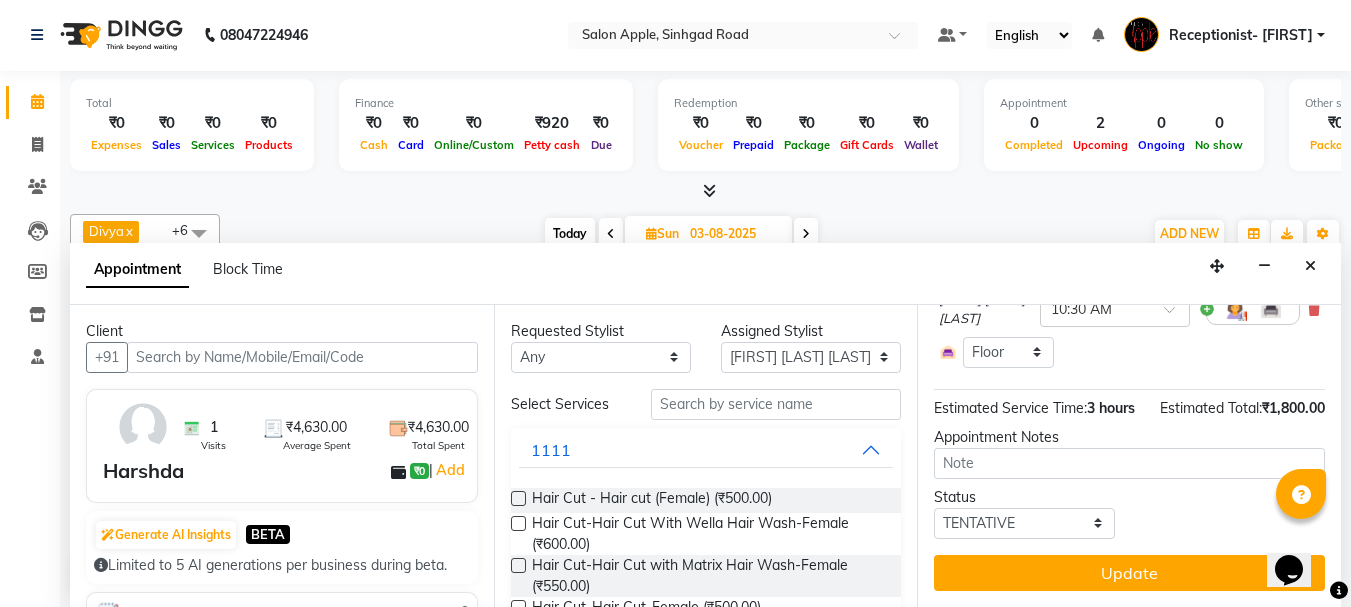 click on "Update" at bounding box center [1129, 573] 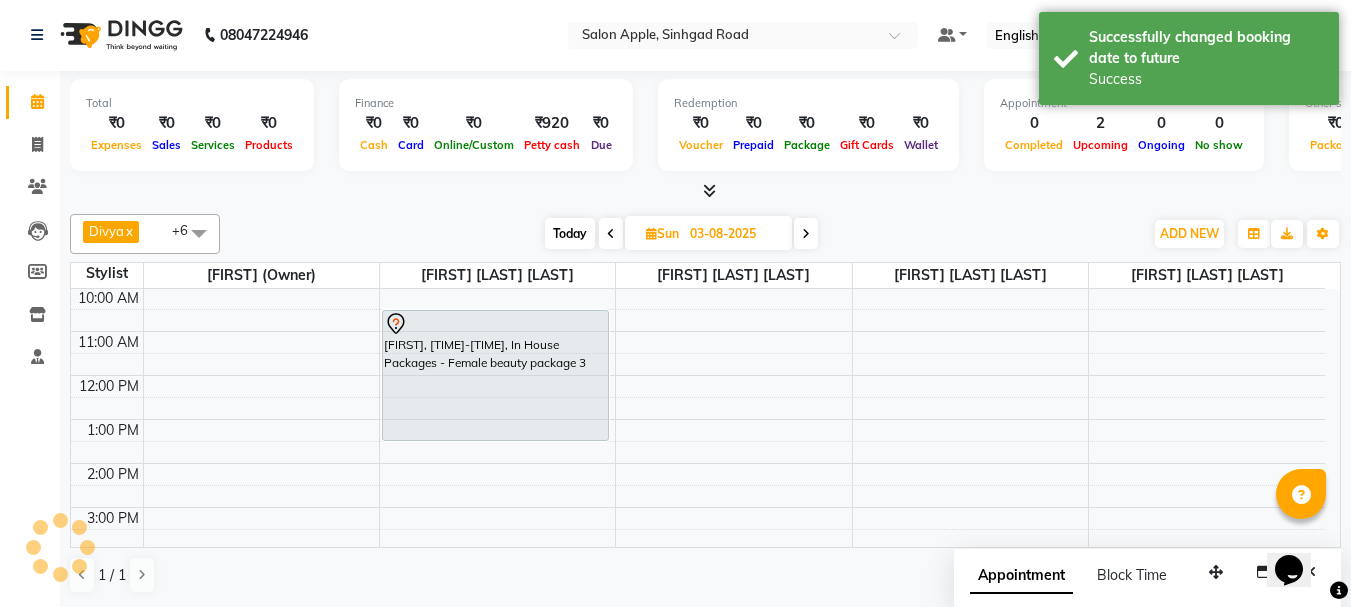 scroll, scrollTop: 0, scrollLeft: 0, axis: both 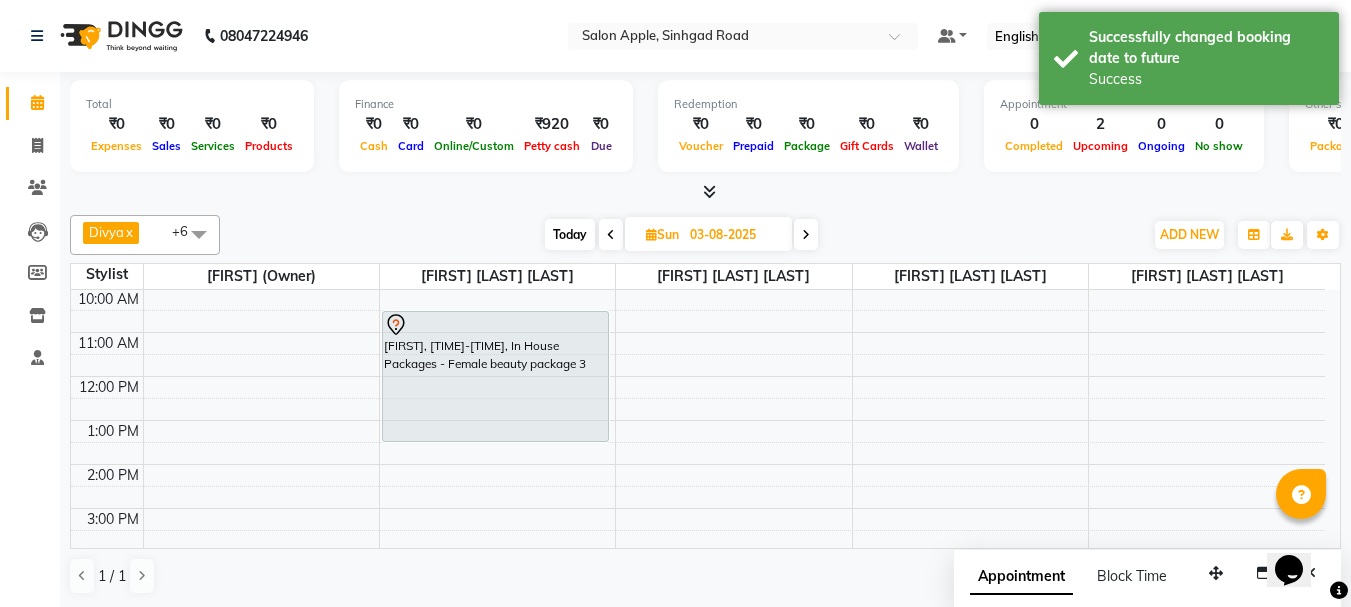 click on "Today" at bounding box center (570, 234) 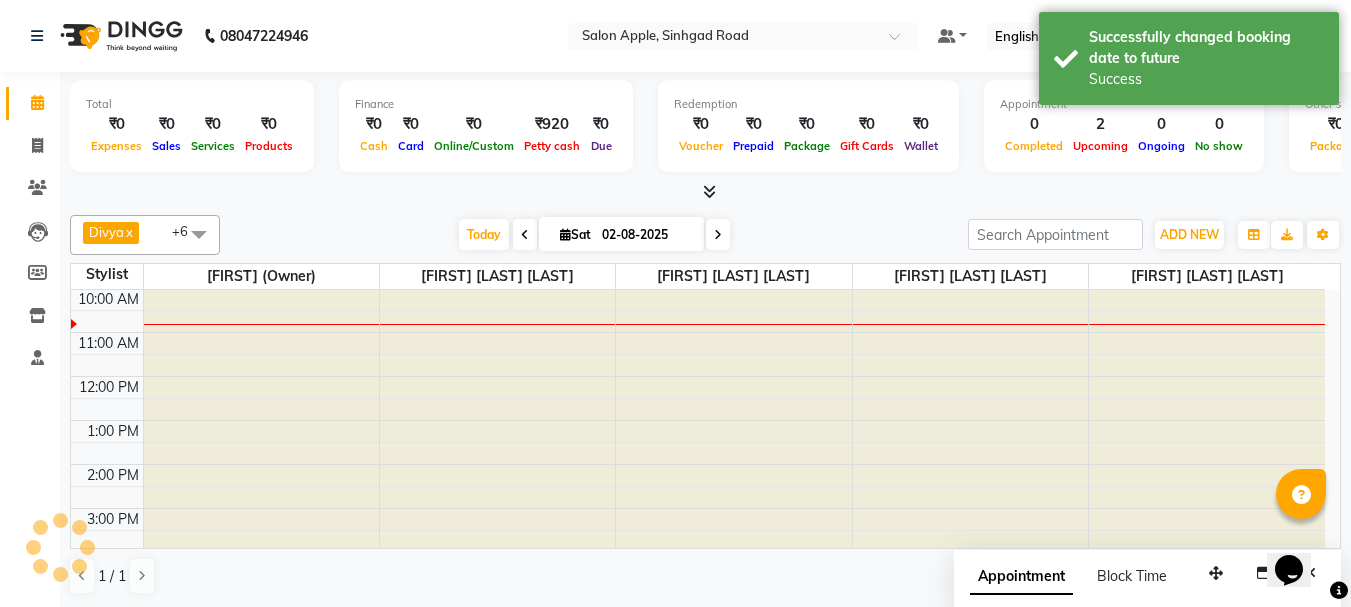 scroll, scrollTop: 89, scrollLeft: 0, axis: vertical 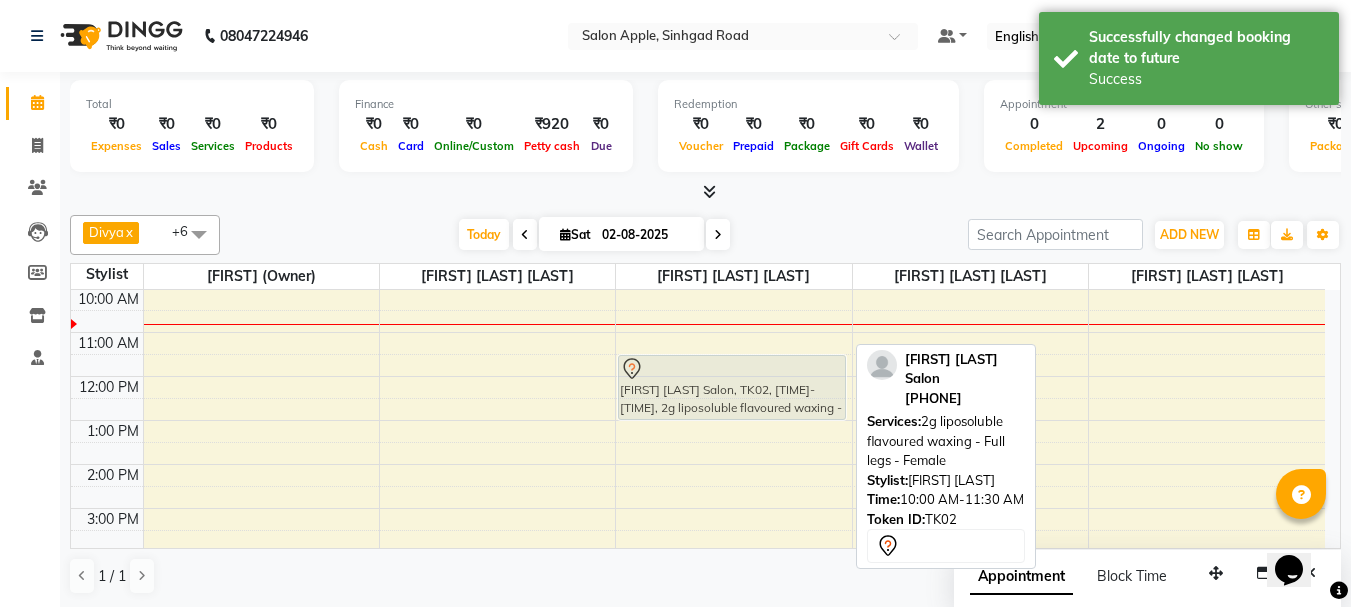 drag, startPoint x: 748, startPoint y: 299, endPoint x: 766, endPoint y: 362, distance: 65.52099 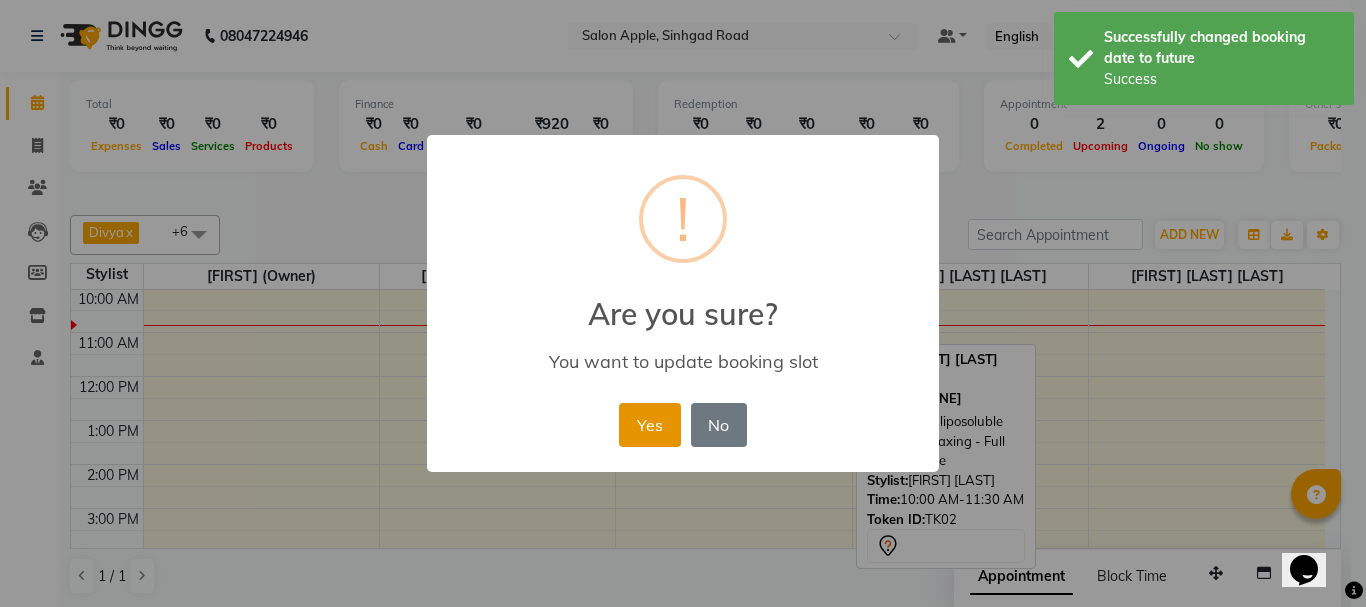 drag, startPoint x: 639, startPoint y: 426, endPoint x: 654, endPoint y: 417, distance: 17.492855 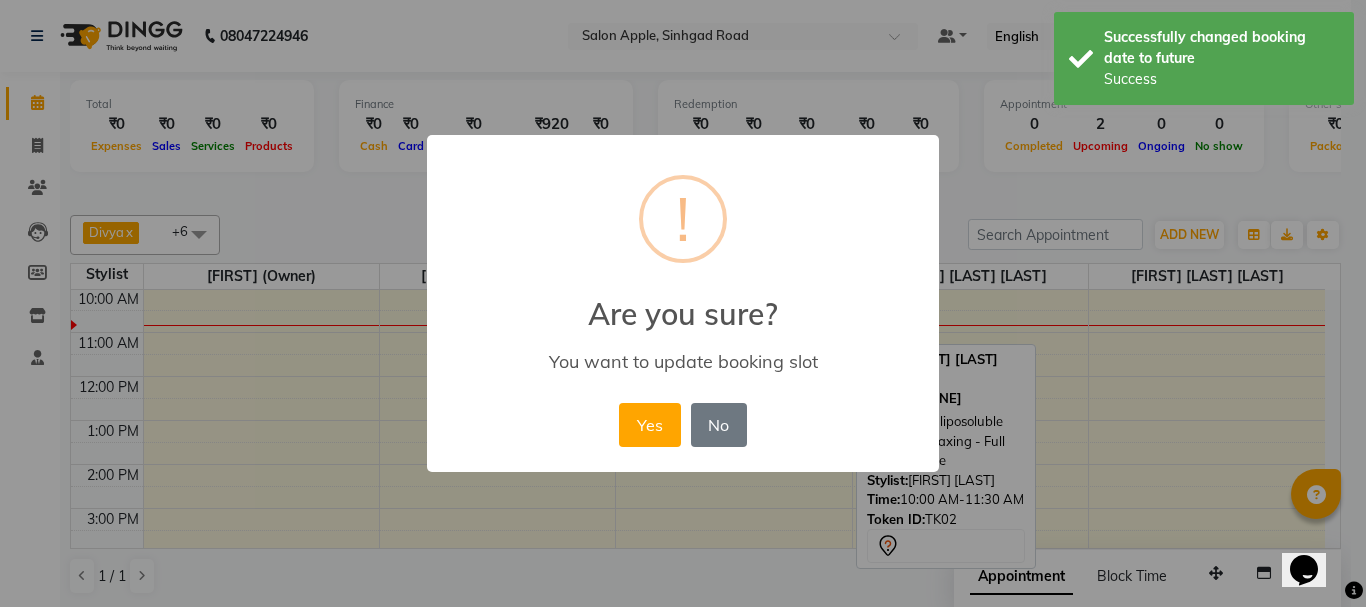 click on "Yes" at bounding box center [649, 425] 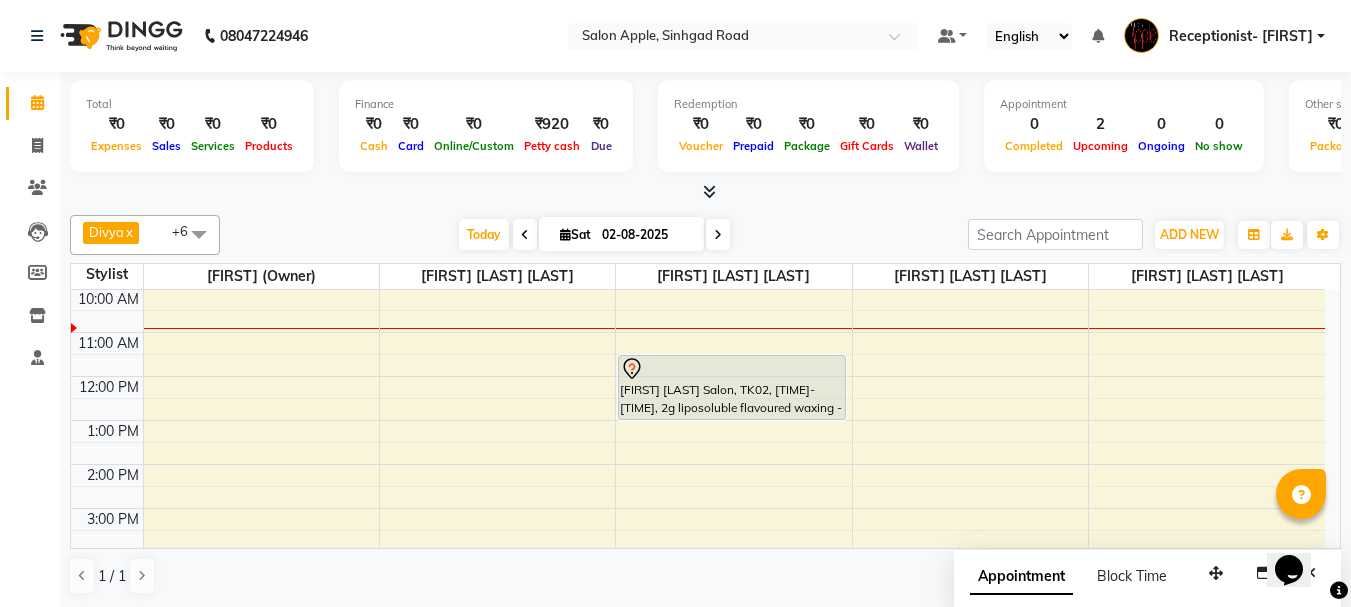click on "Invoice" 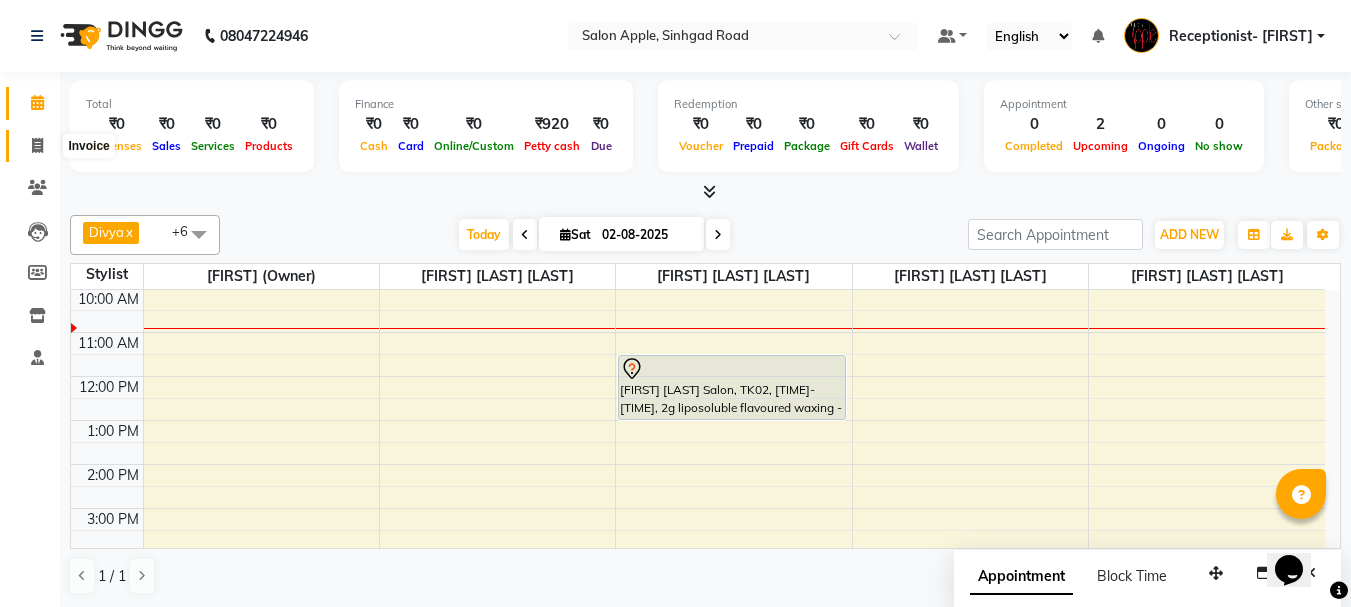 drag, startPoint x: 27, startPoint y: 161, endPoint x: 29, endPoint y: 143, distance: 18.110771 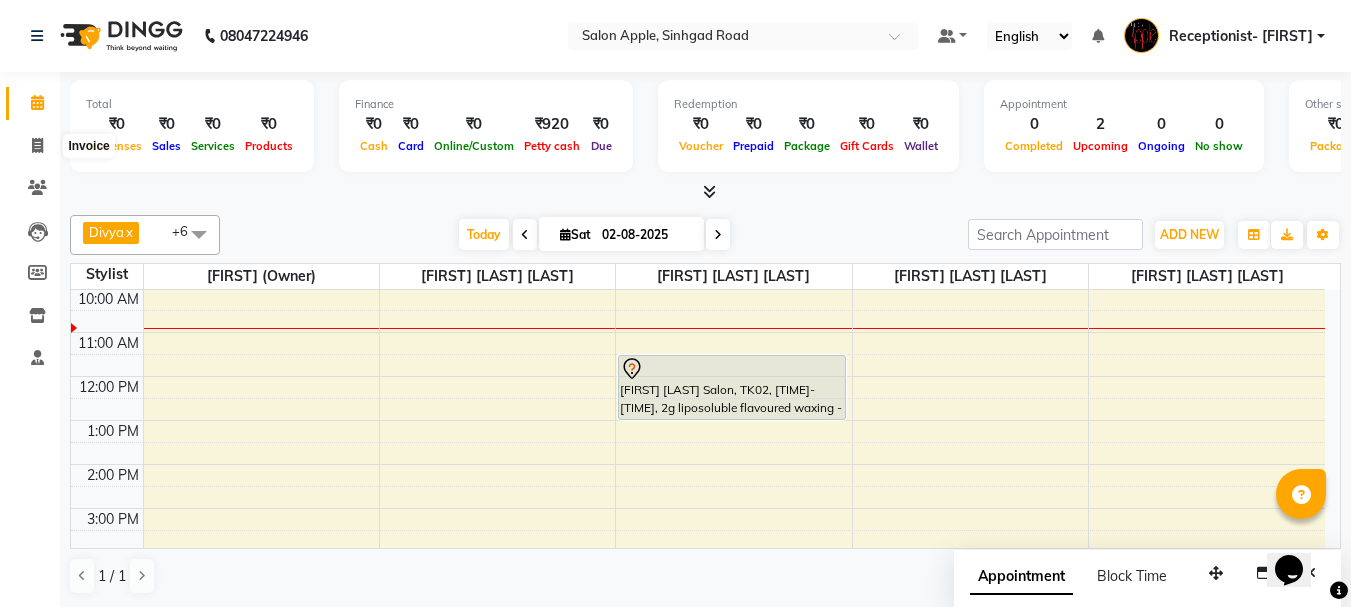 select on "service" 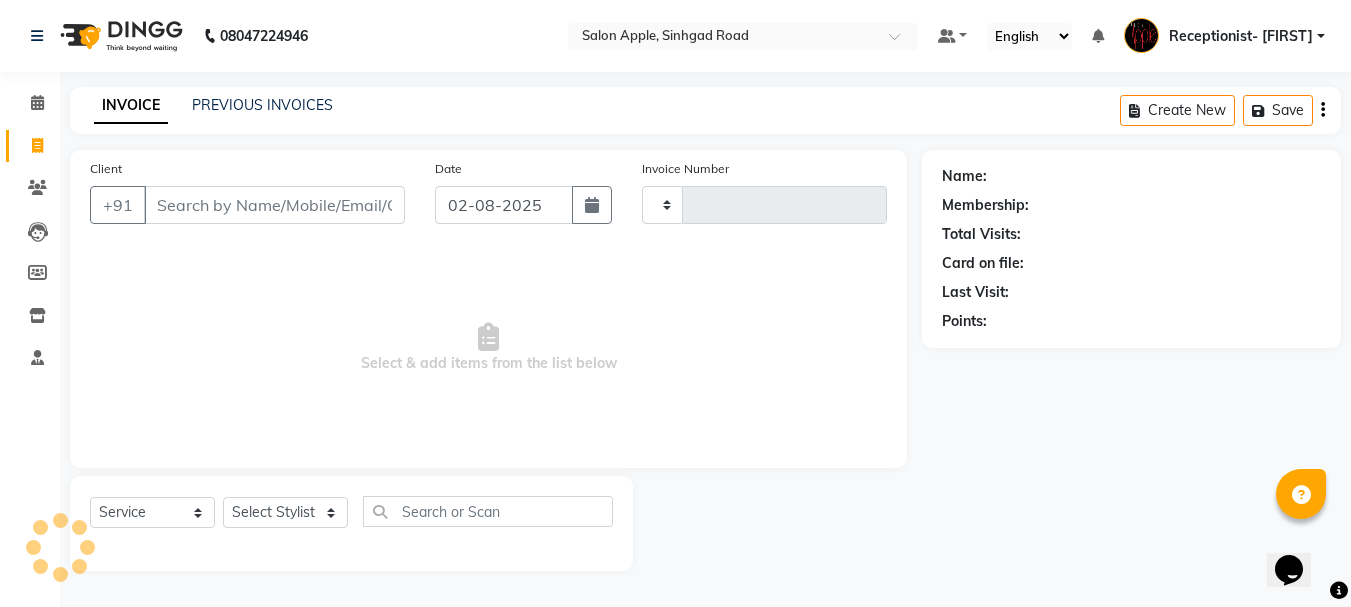 type on "0521" 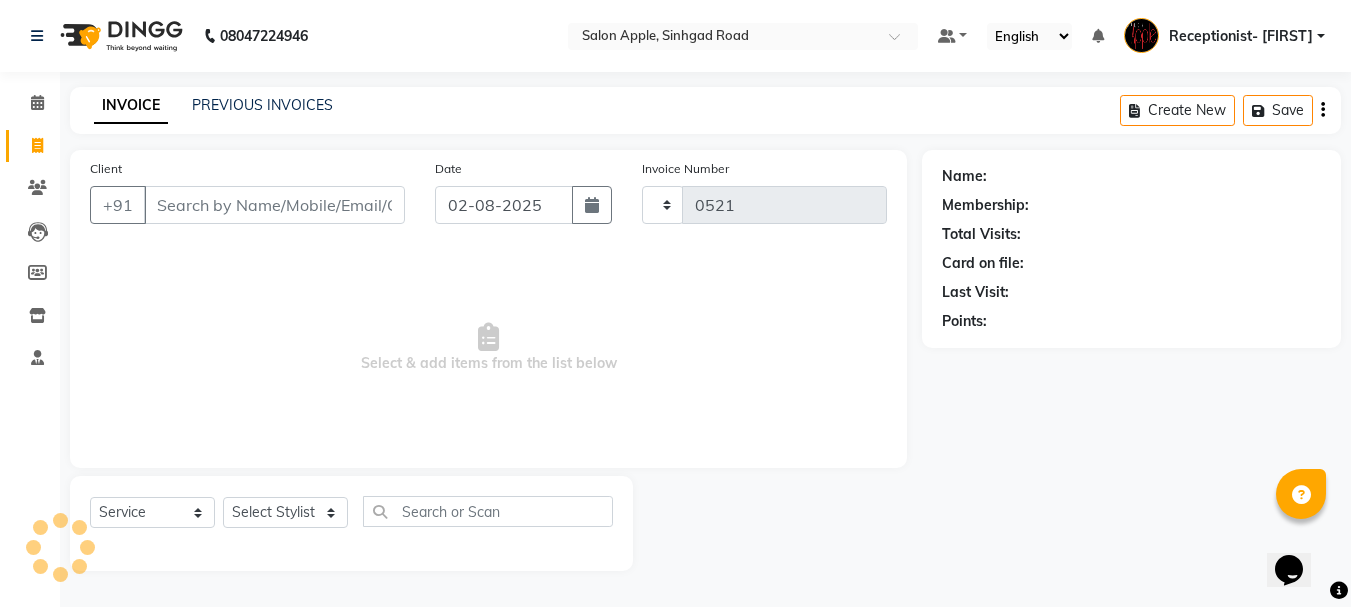 select on "645" 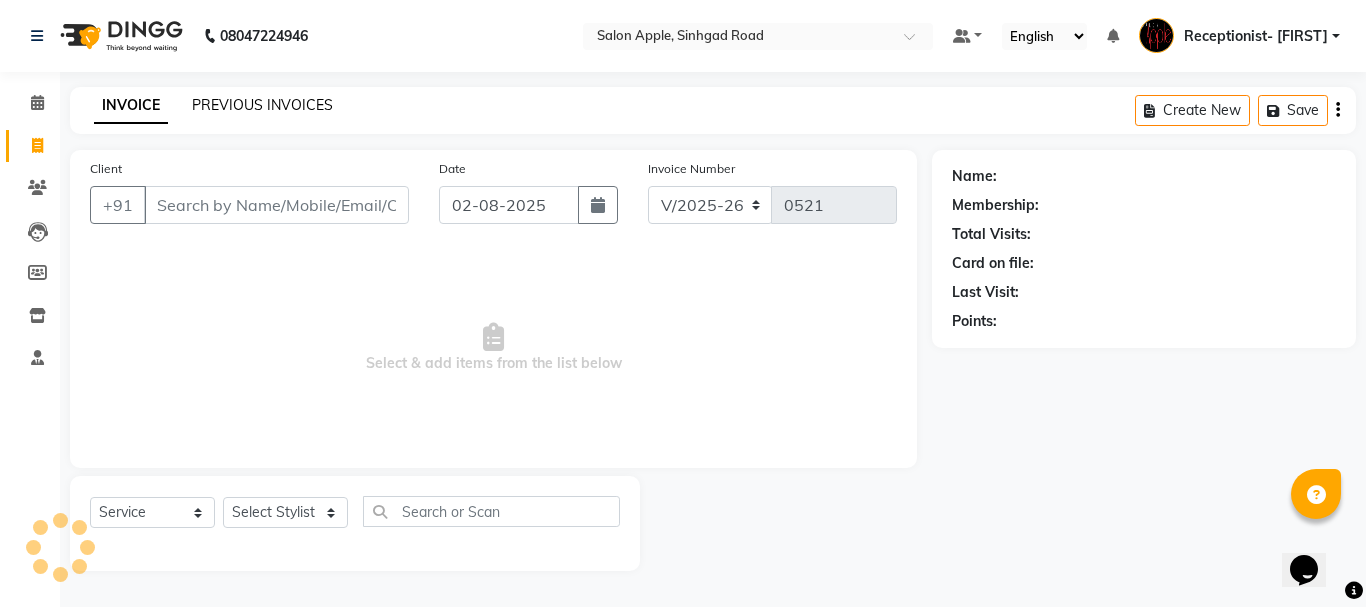 click on "PREVIOUS INVOICES" 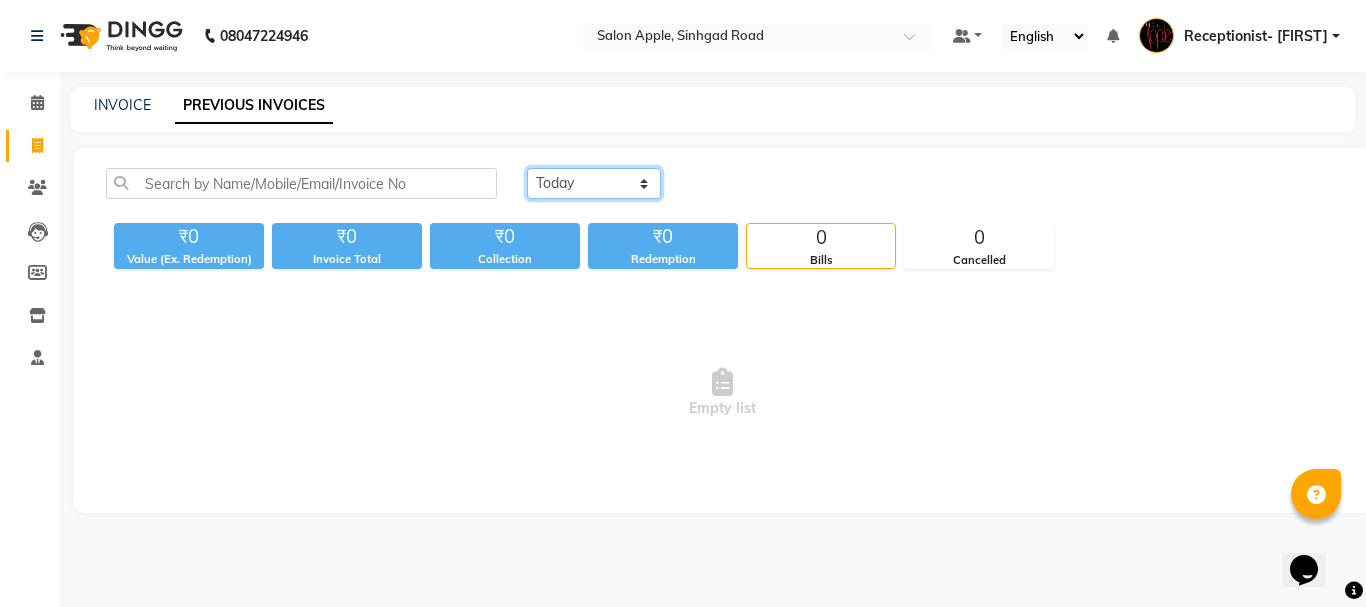 drag, startPoint x: 644, startPoint y: 191, endPoint x: 615, endPoint y: 187, distance: 29.274563 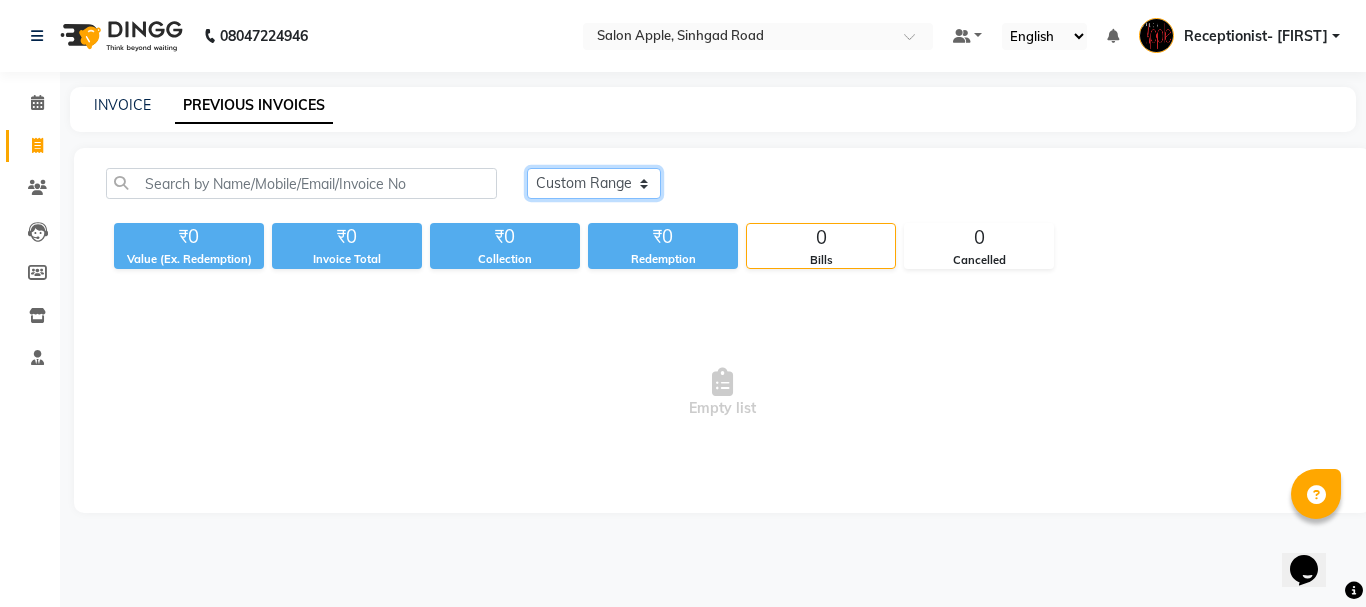click on "Today Yesterday Custom Range" 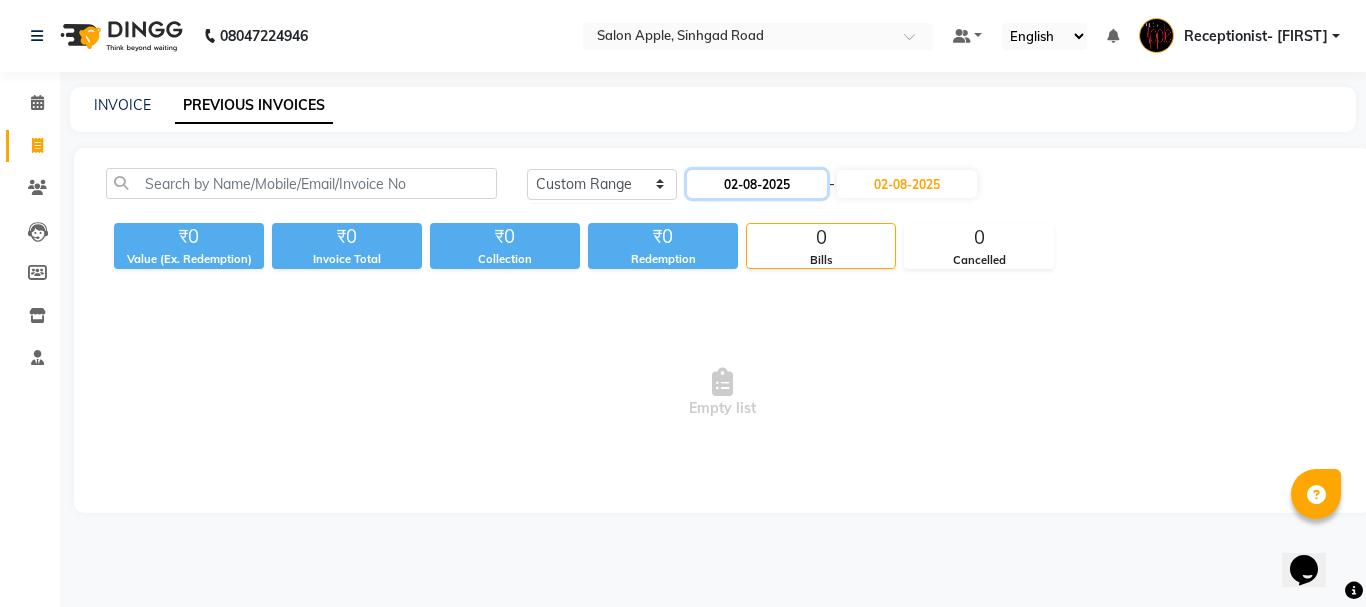 click on "02-08-2025" 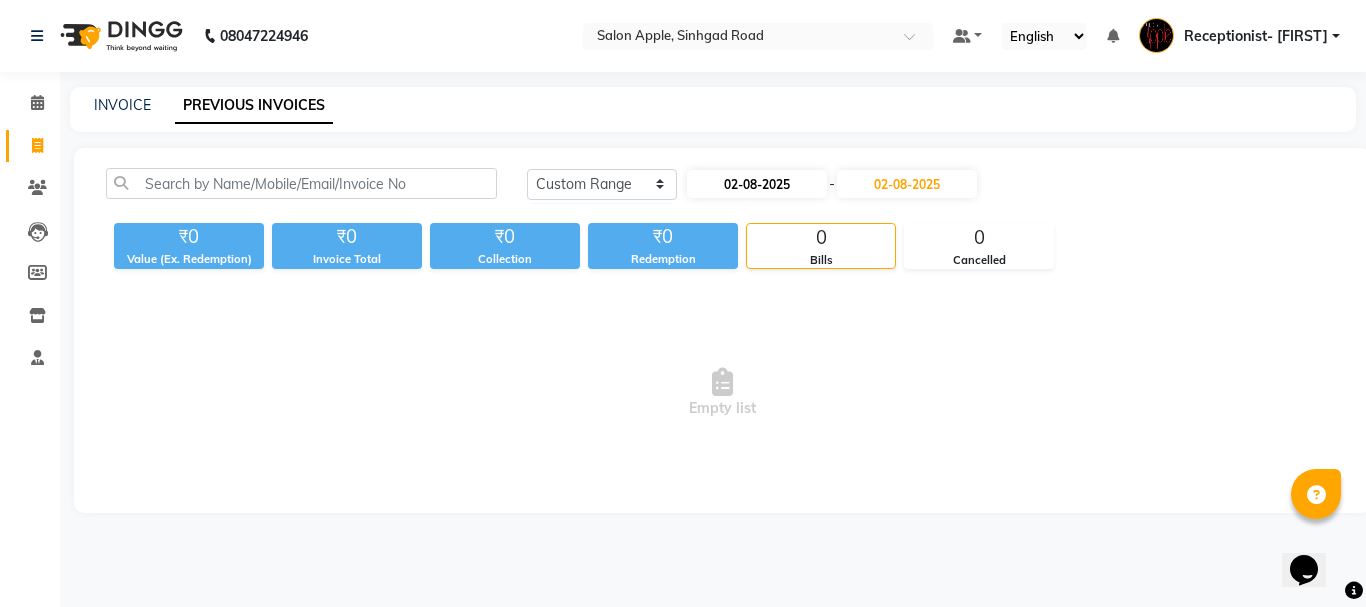 select on "8" 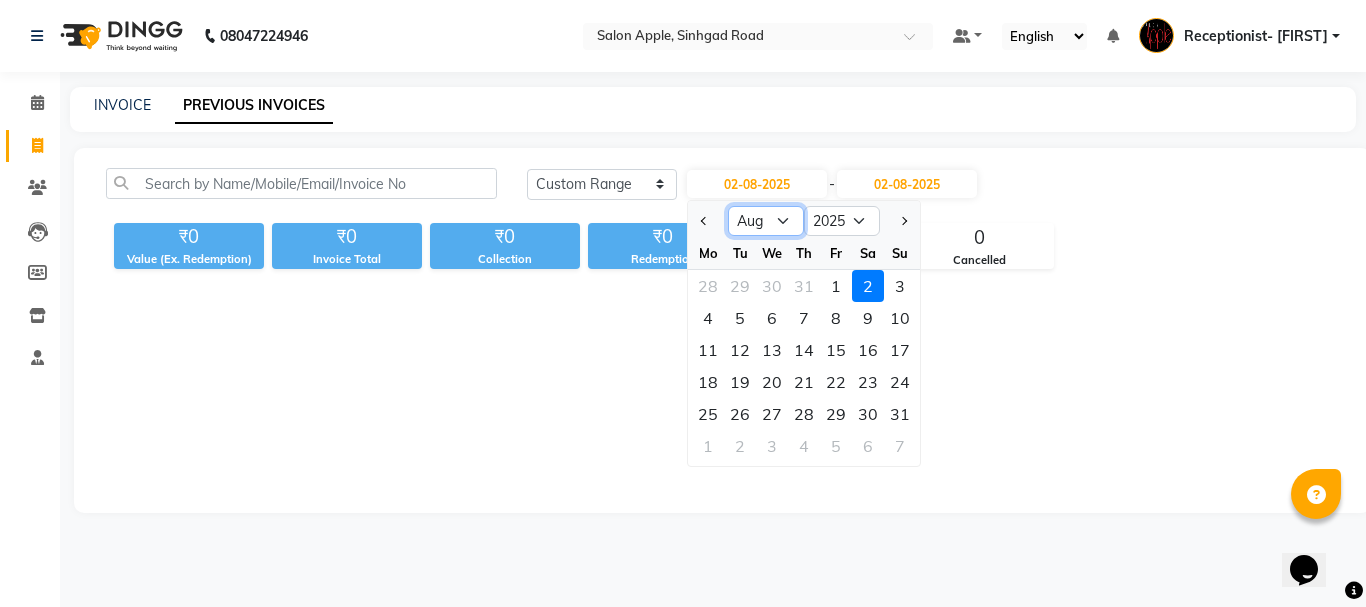 click on "Jan Feb Mar Apr May Jun Jul Aug Sep Oct Nov Dec" 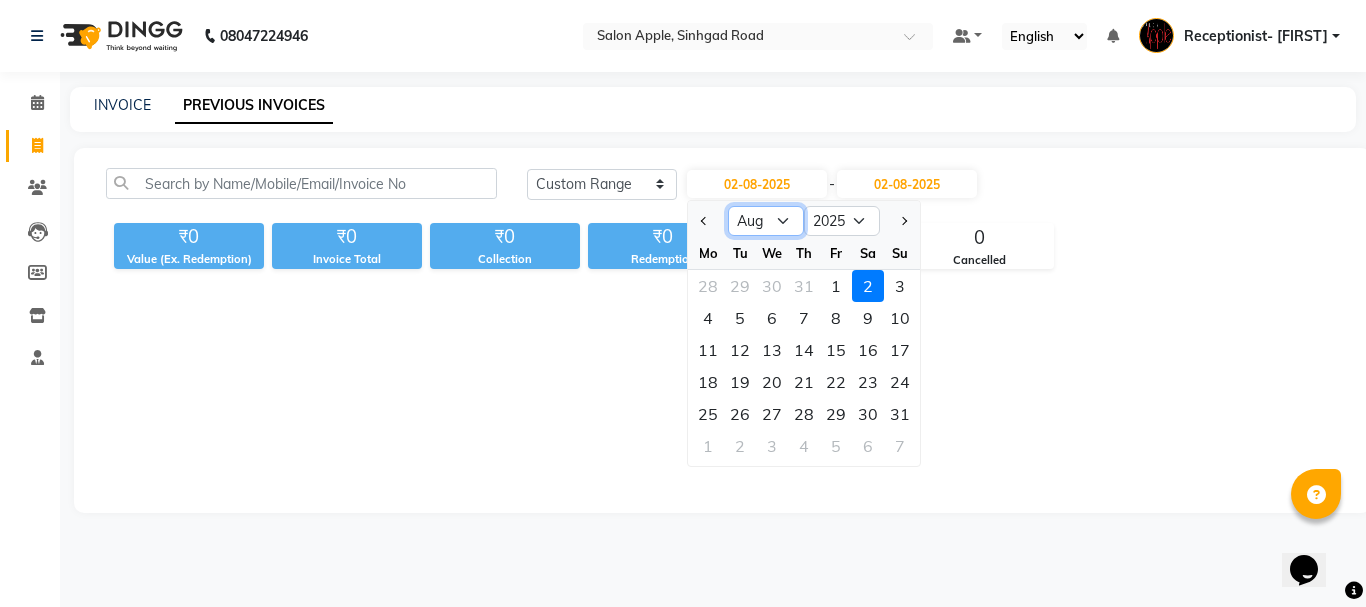 select on "7" 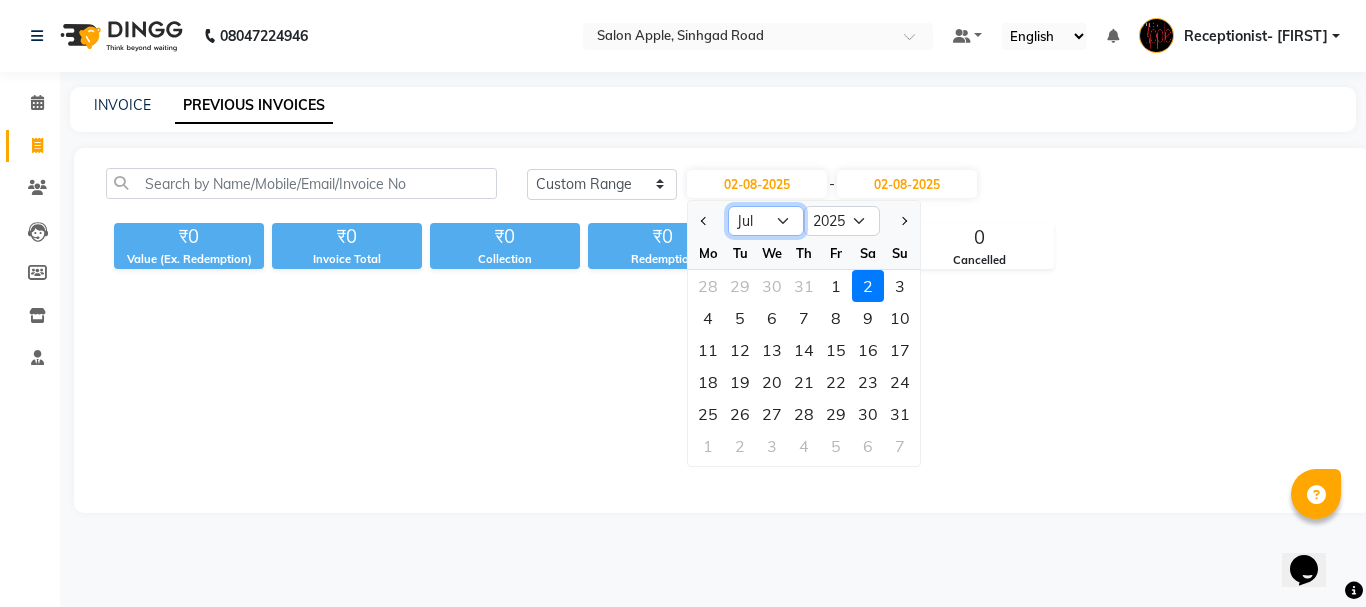click on "Jan Feb Mar Apr May Jun Jul Aug Sep Oct Nov Dec" 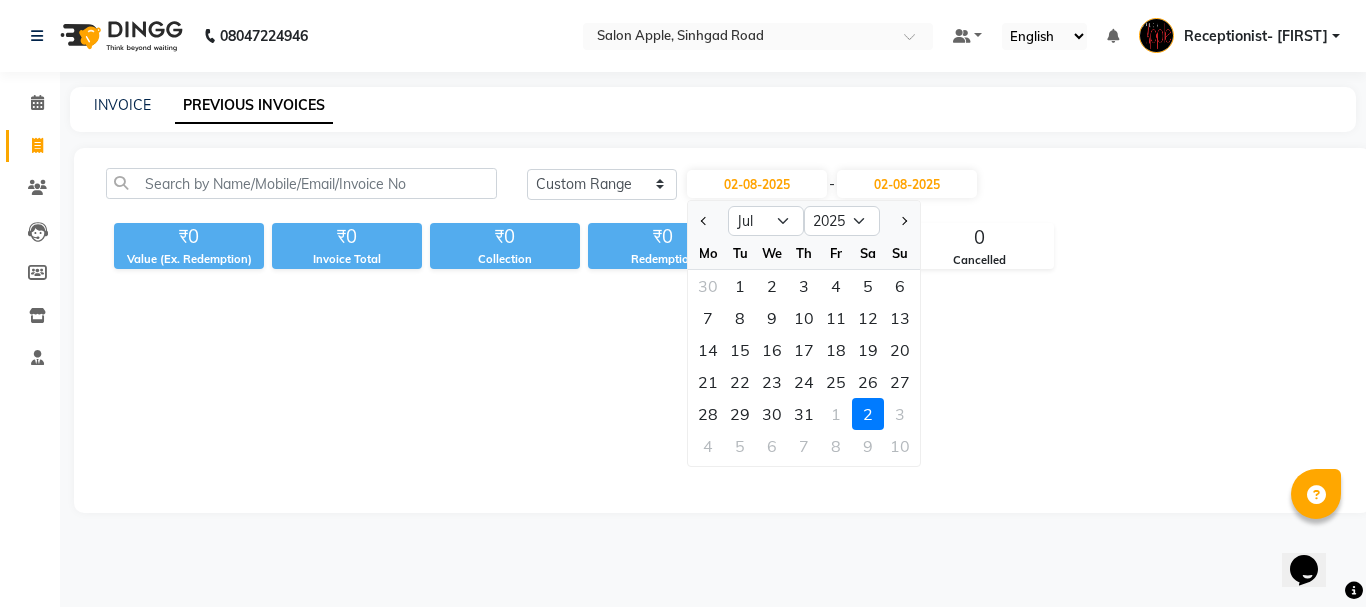 click on "28" 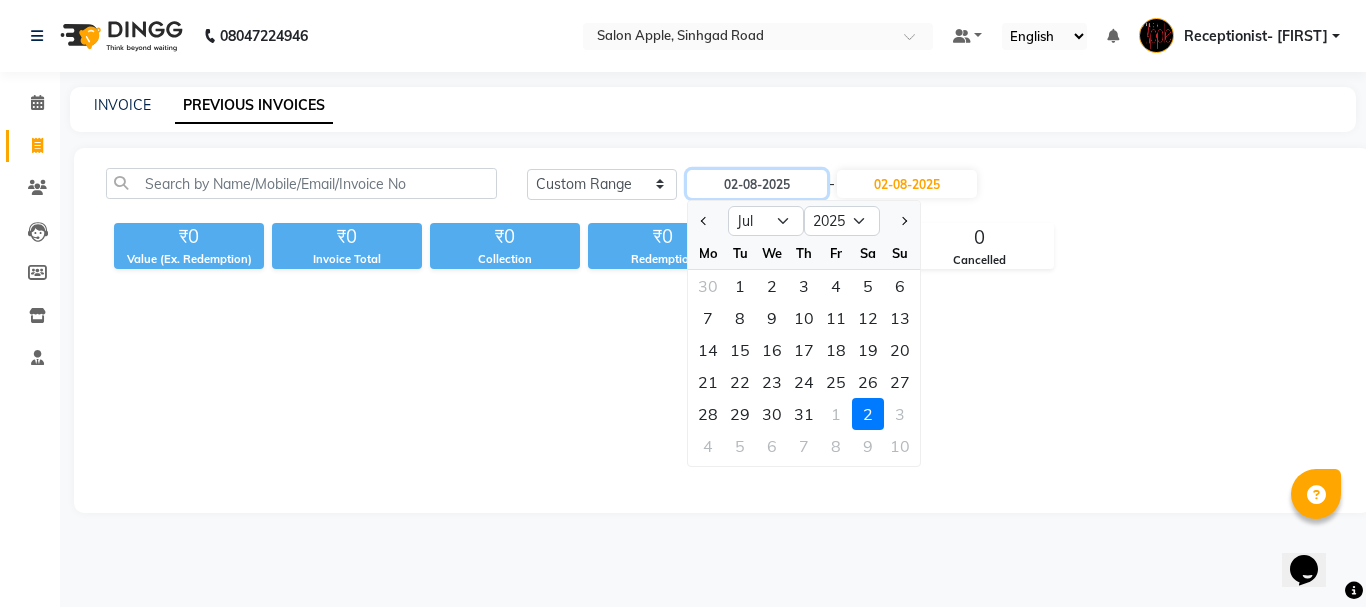 type on "28-07-2025" 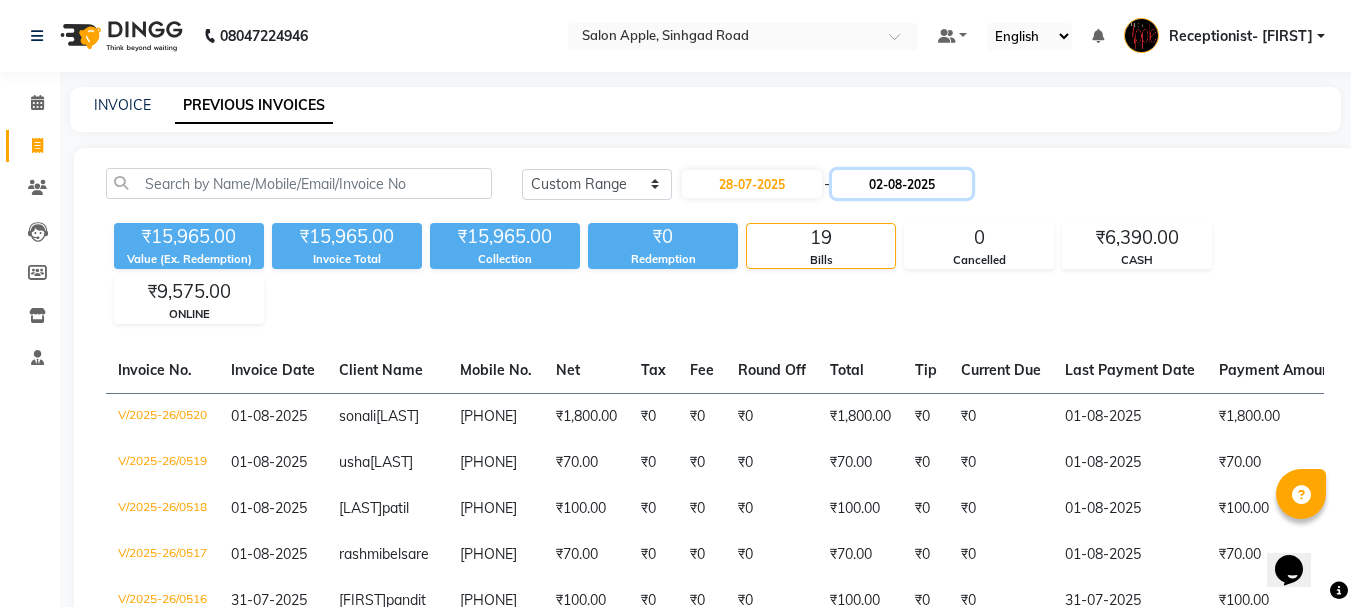 click on "02-08-2025" 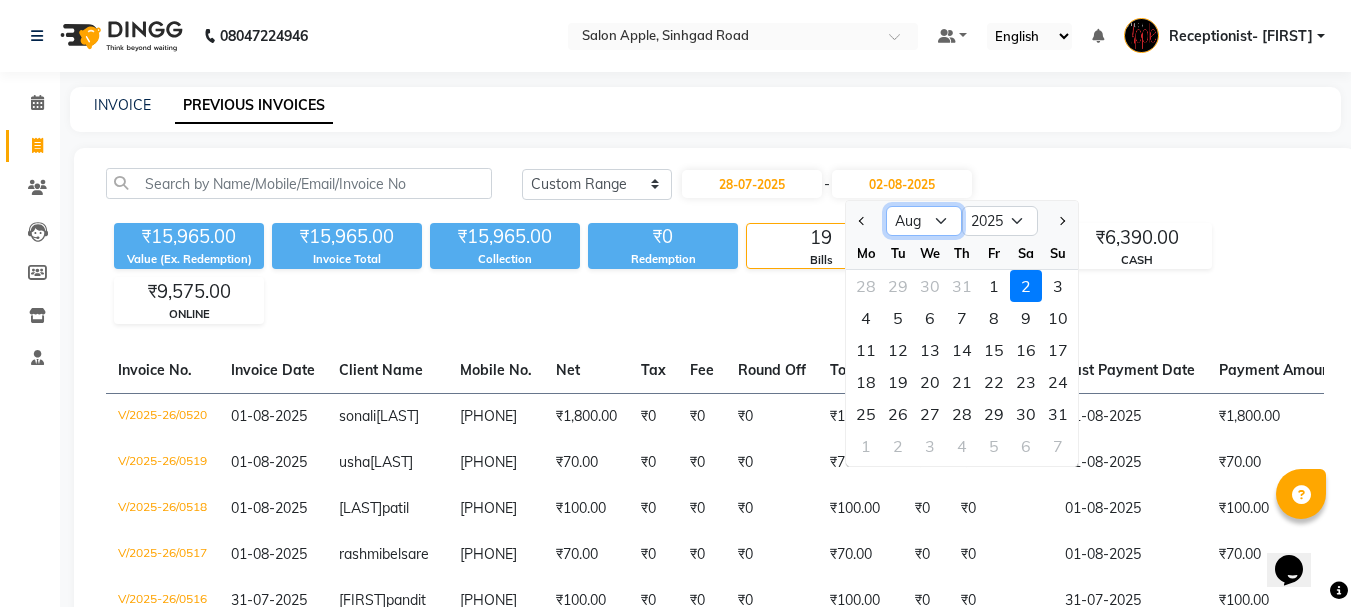 drag, startPoint x: 940, startPoint y: 224, endPoint x: 950, endPoint y: 225, distance: 10.049875 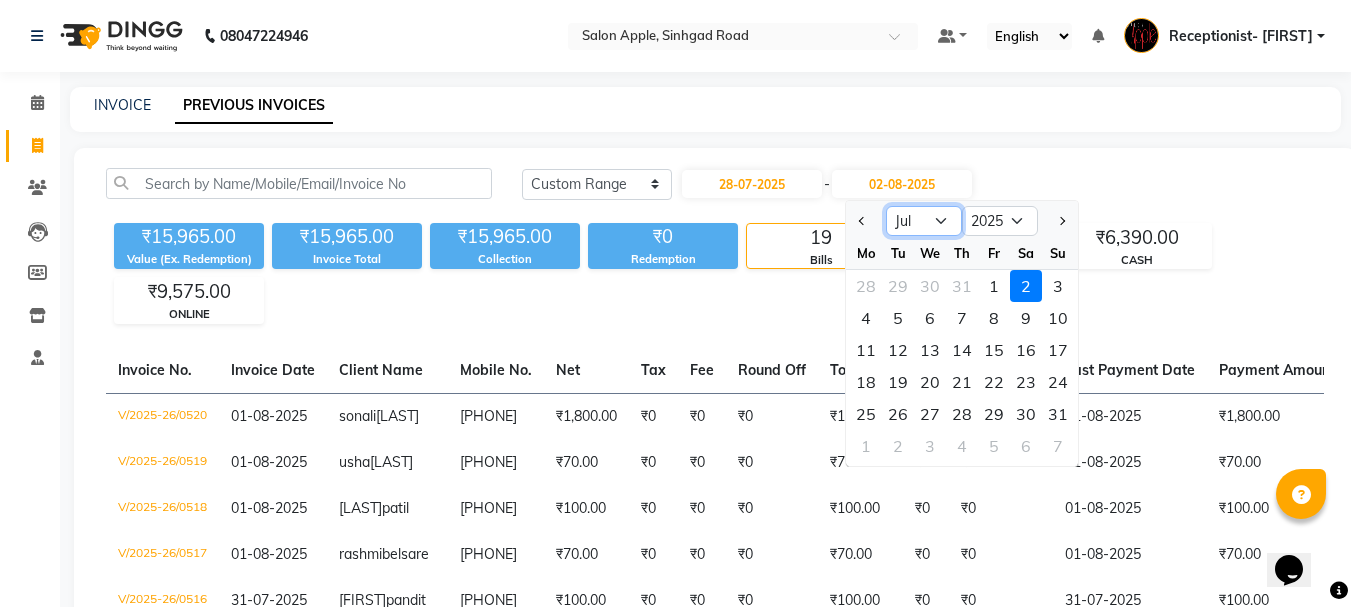 click on "Jul Aug Sep Oct Nov Dec" 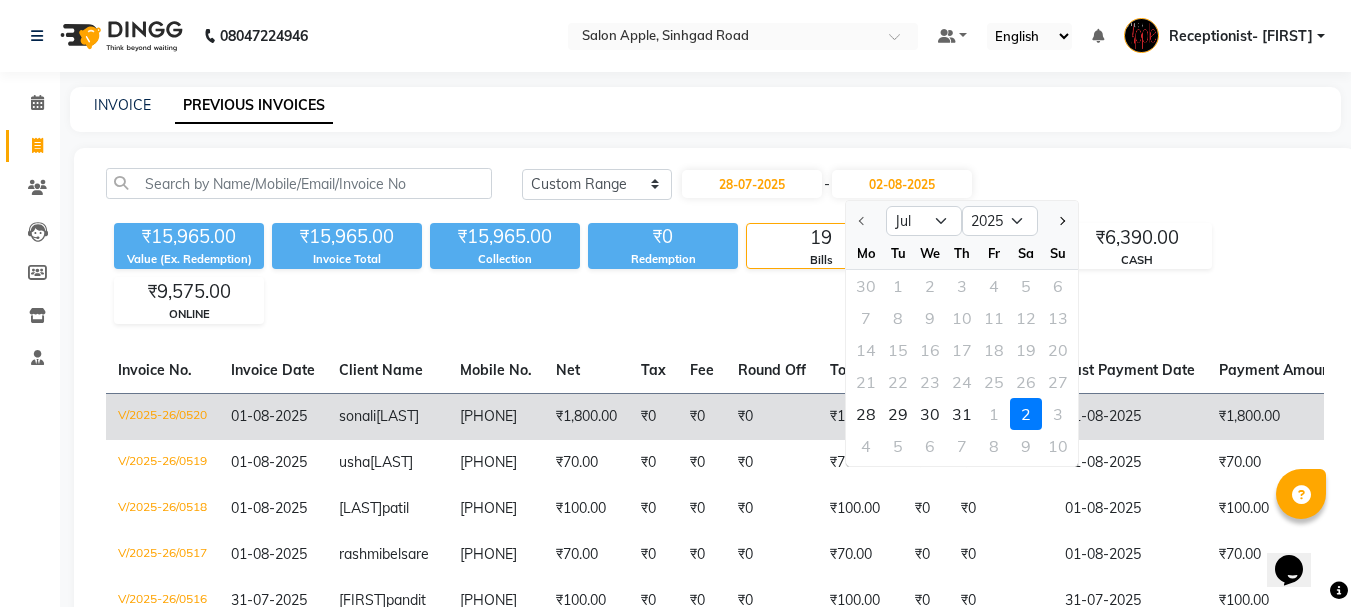 click on "31" 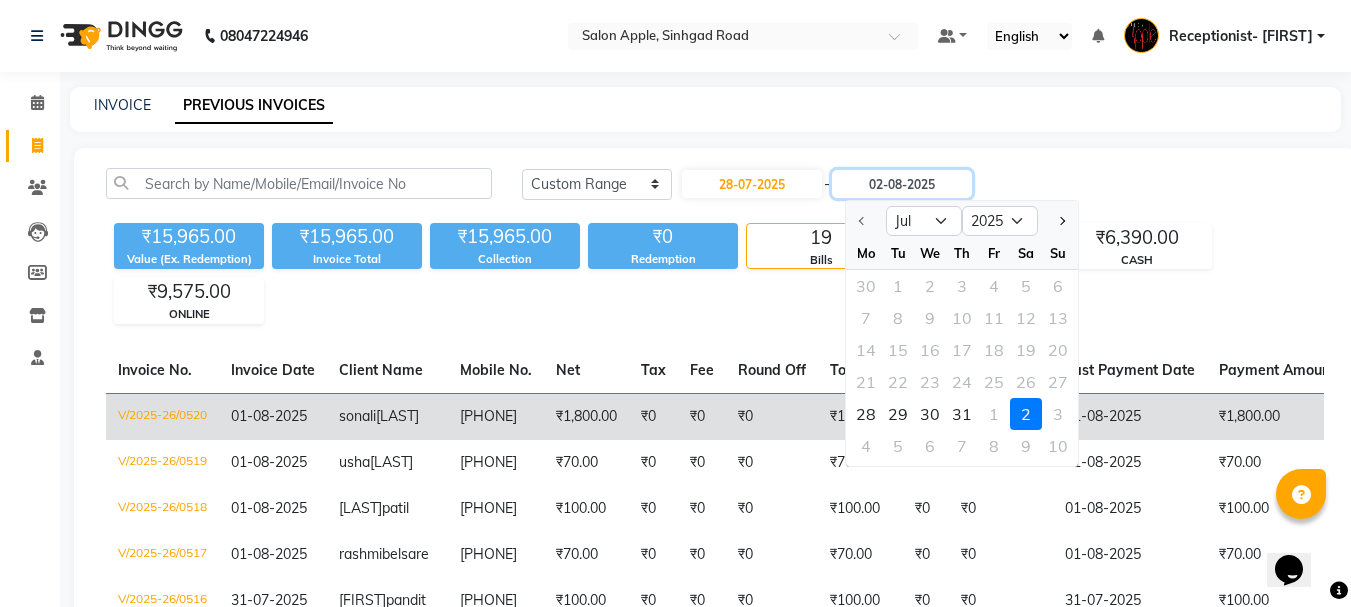 type on "31-07-2025" 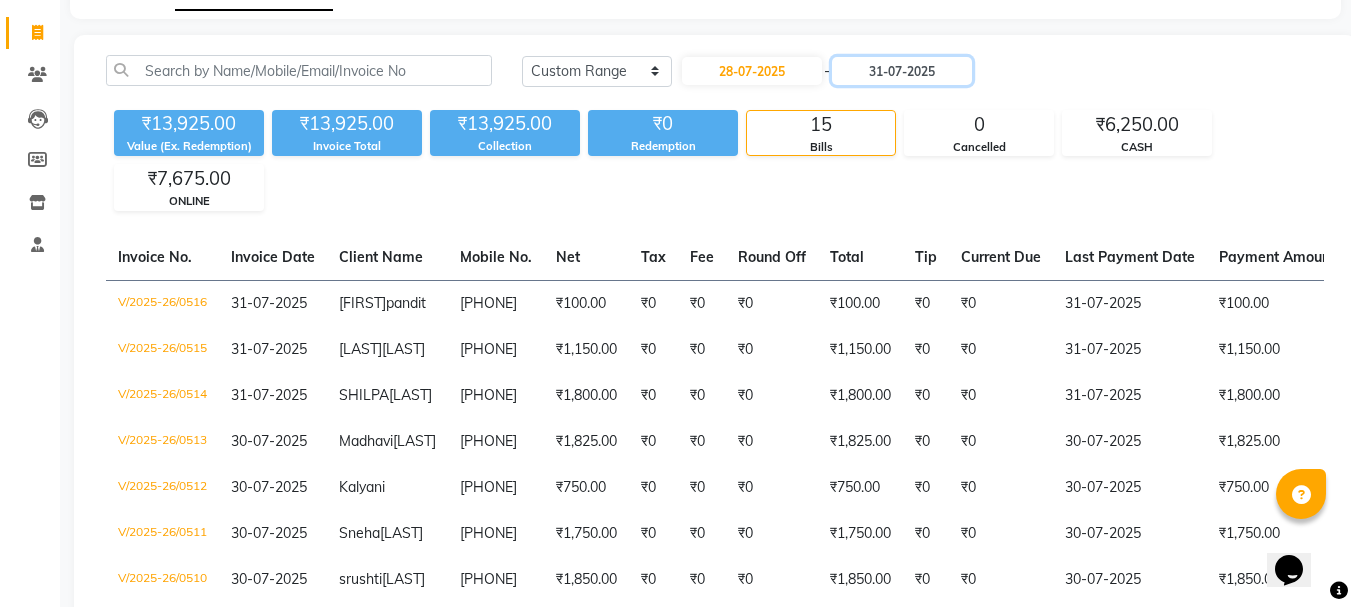 scroll, scrollTop: 0, scrollLeft: 0, axis: both 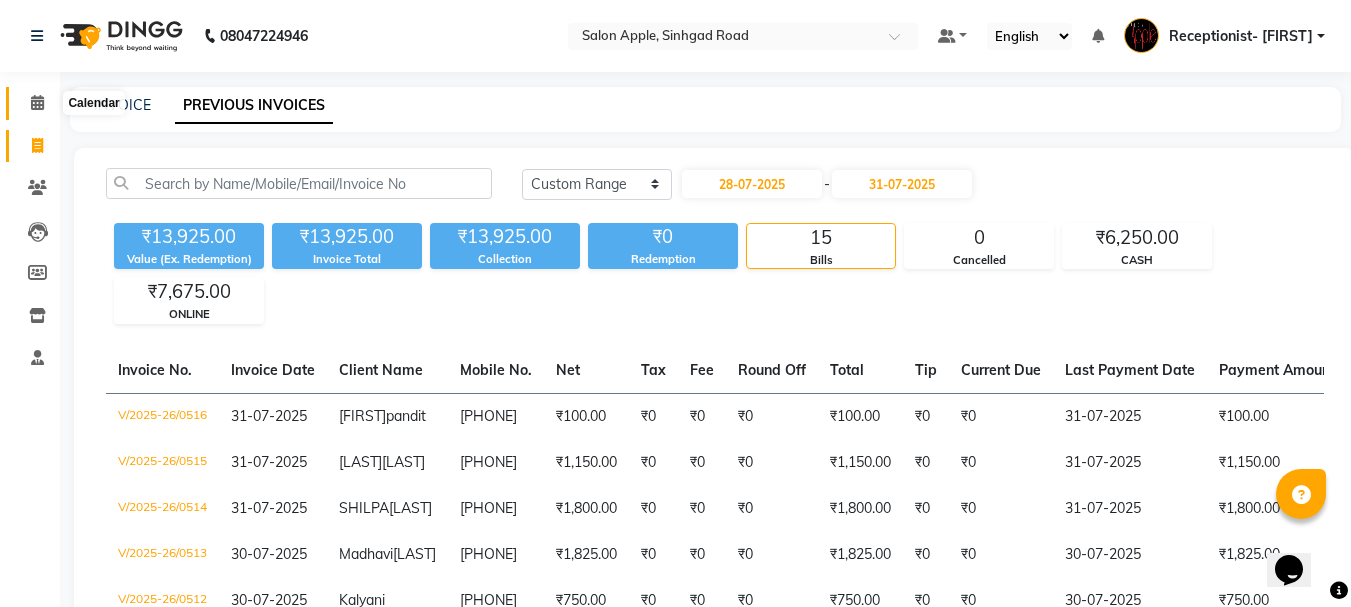 click 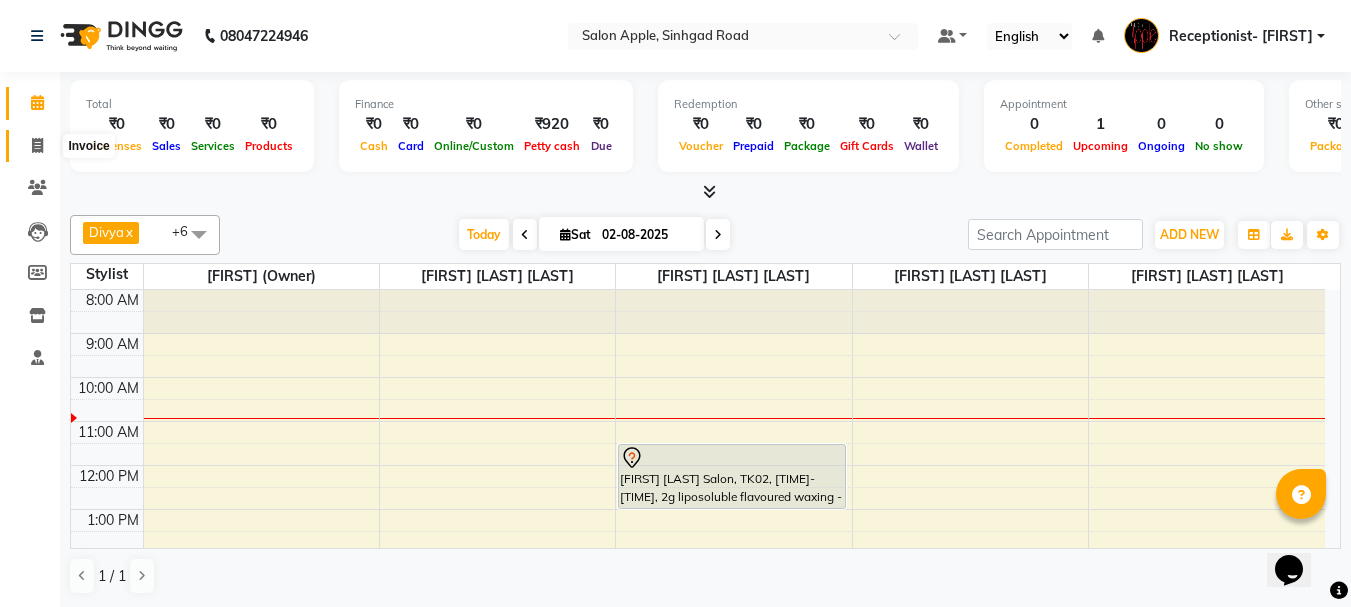 click 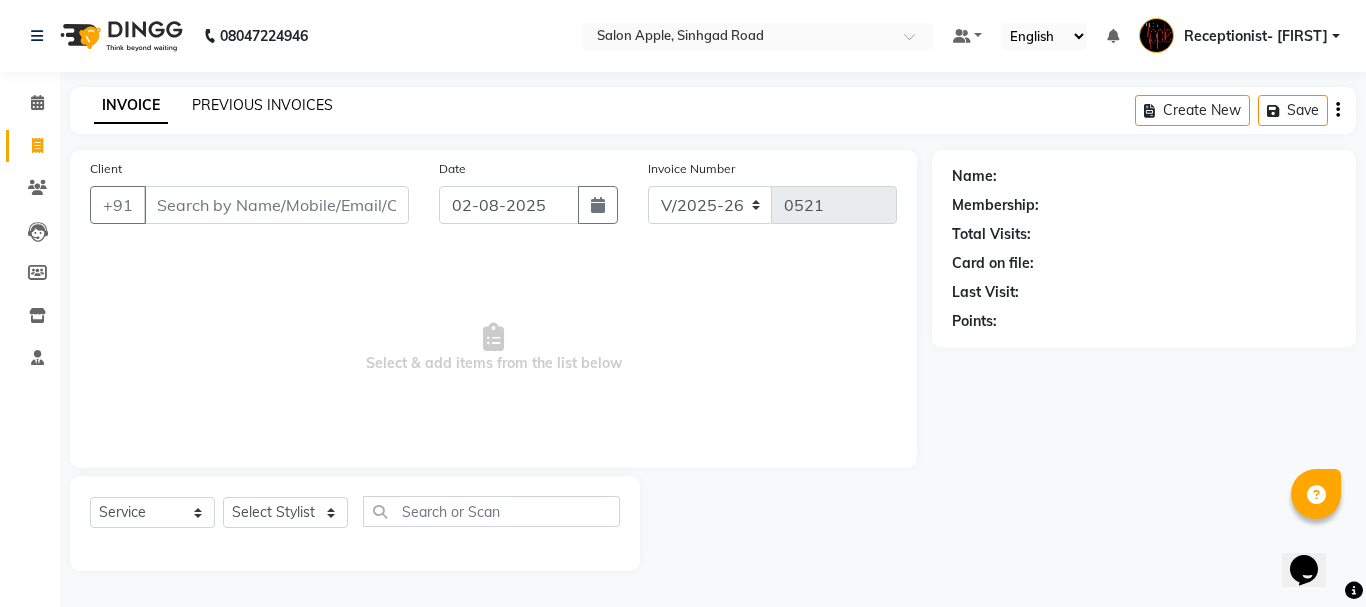 click on "PREVIOUS INVOICES" 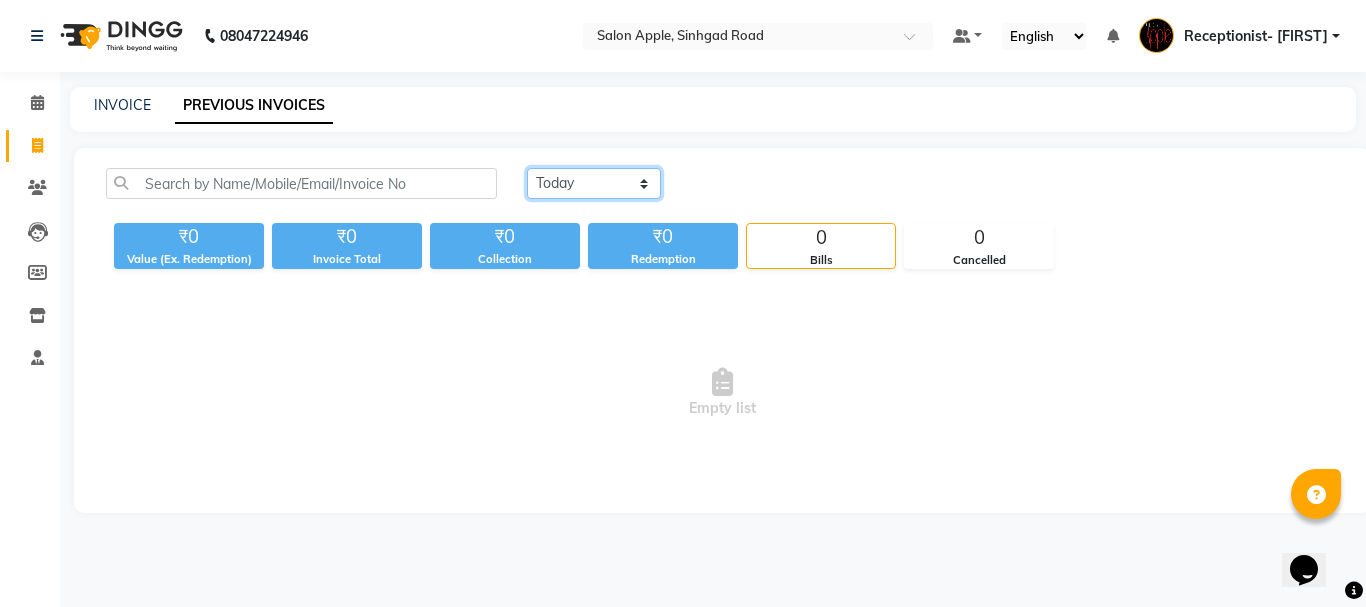 drag, startPoint x: 613, startPoint y: 178, endPoint x: 590, endPoint y: 196, distance: 29.206163 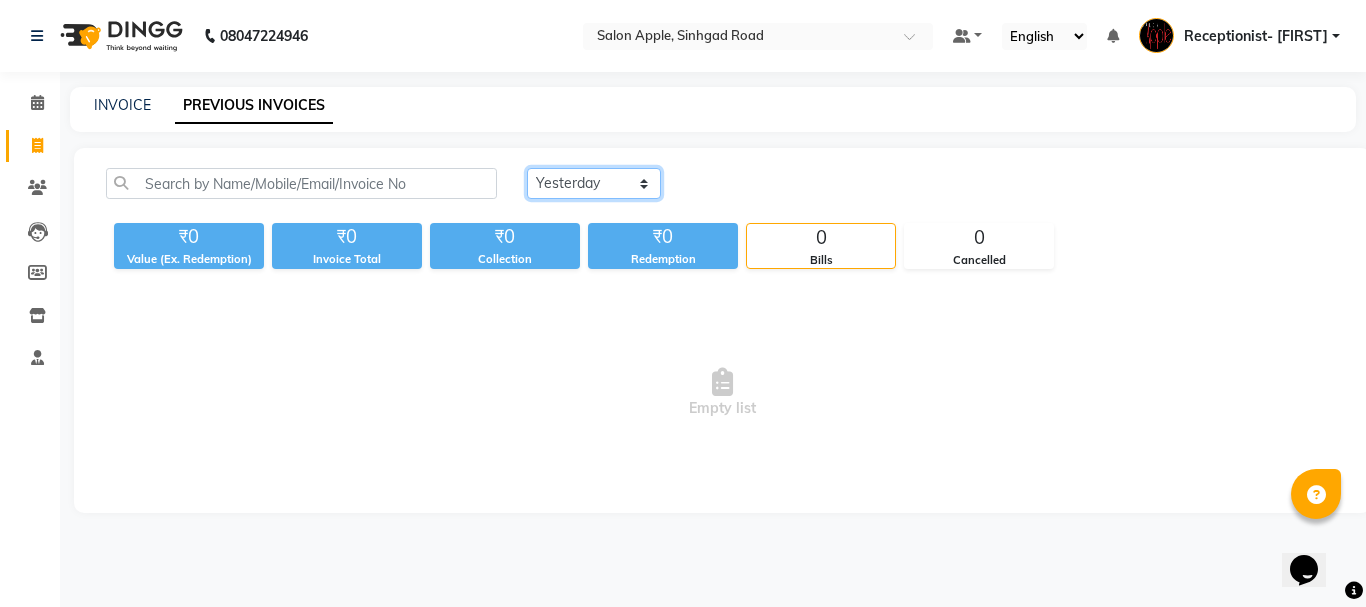 click on "Today Yesterday Custom Range" 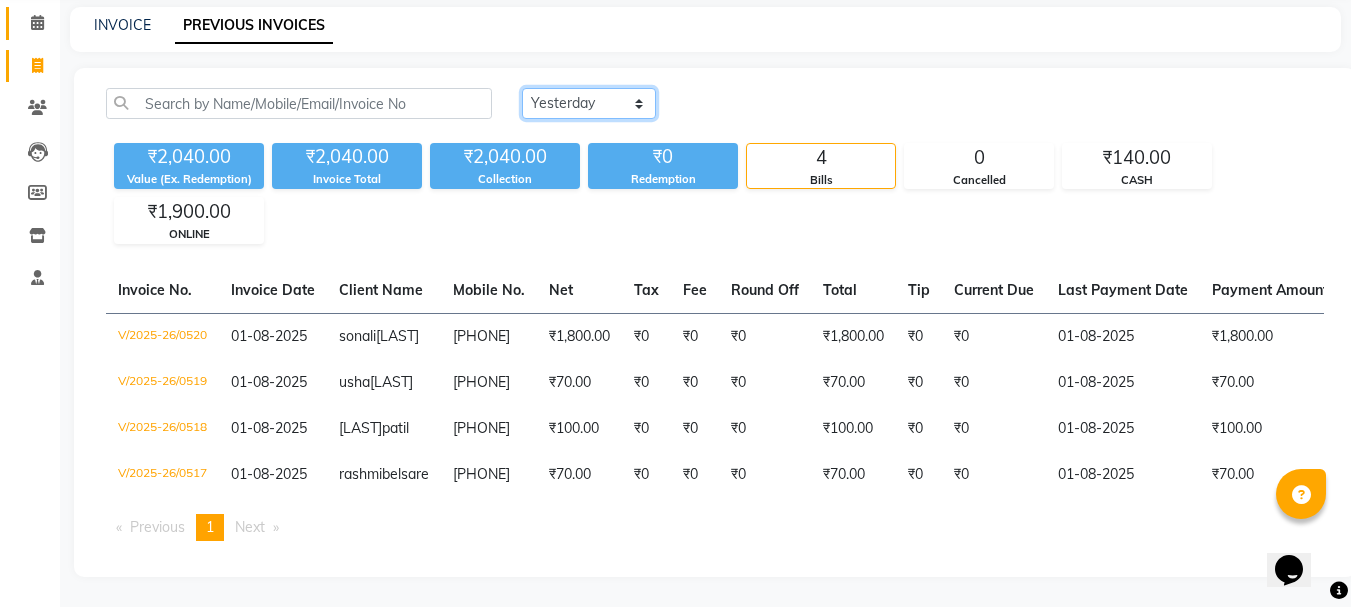 scroll, scrollTop: 0, scrollLeft: 0, axis: both 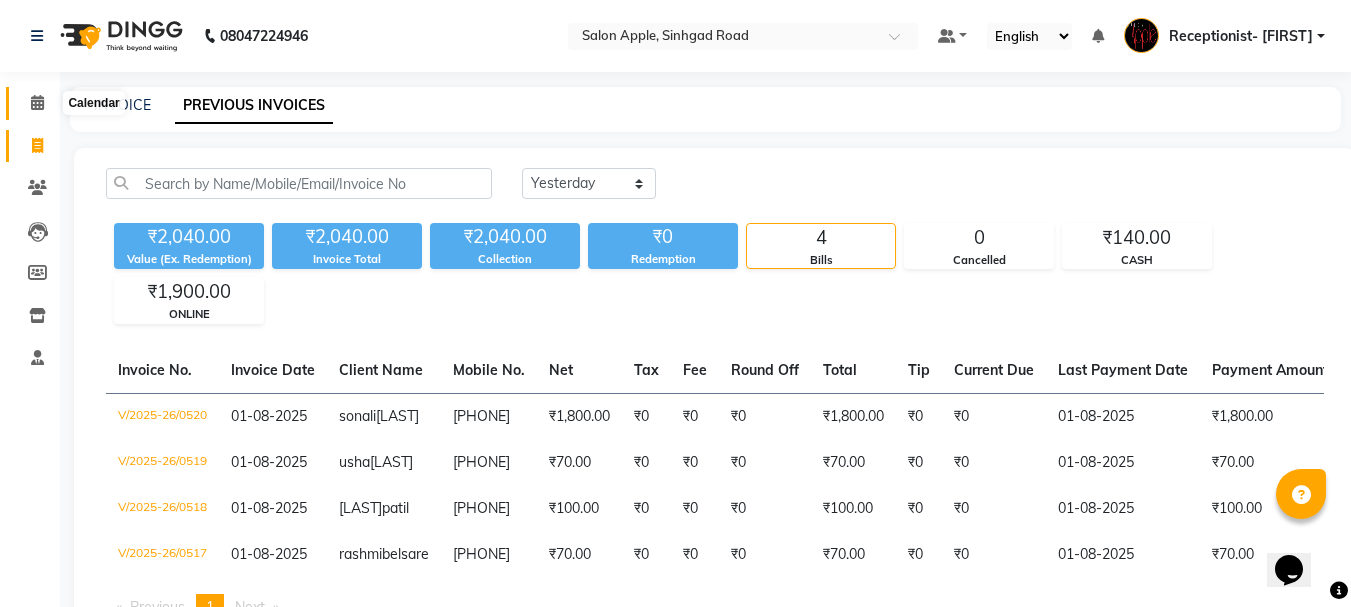 click 